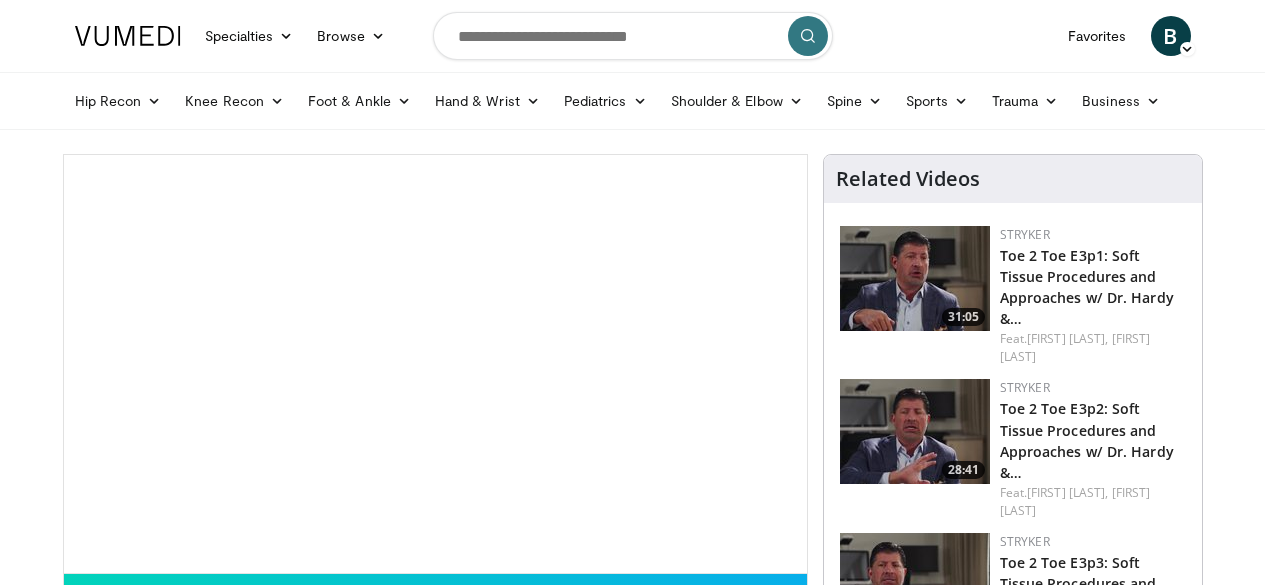 scroll, scrollTop: 0, scrollLeft: 0, axis: both 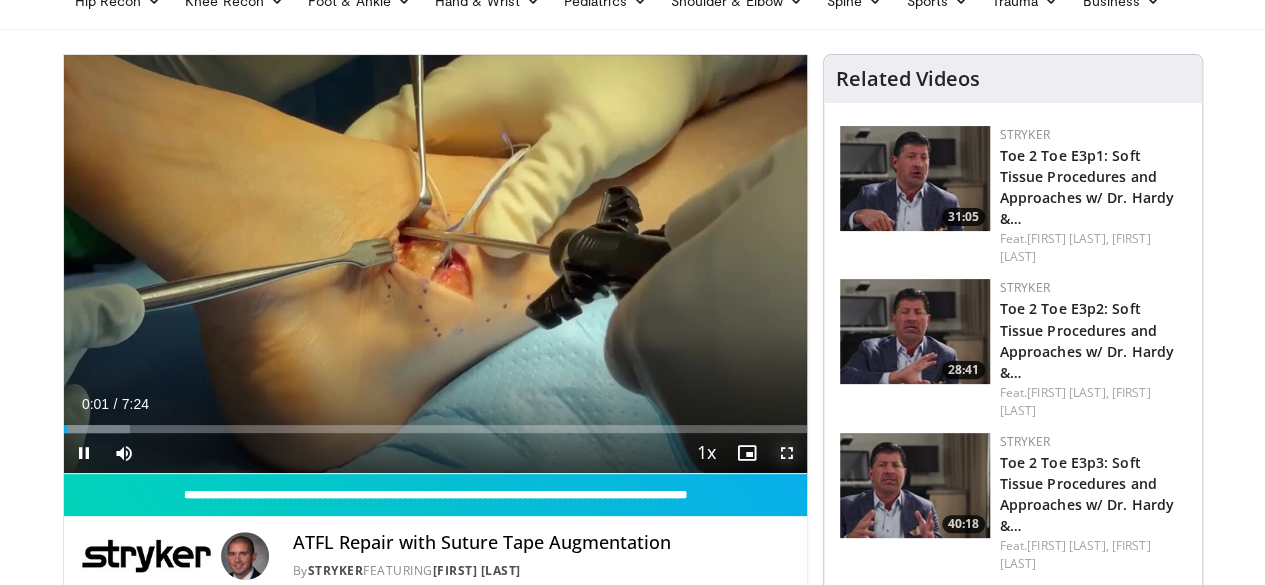 click at bounding box center [787, 453] 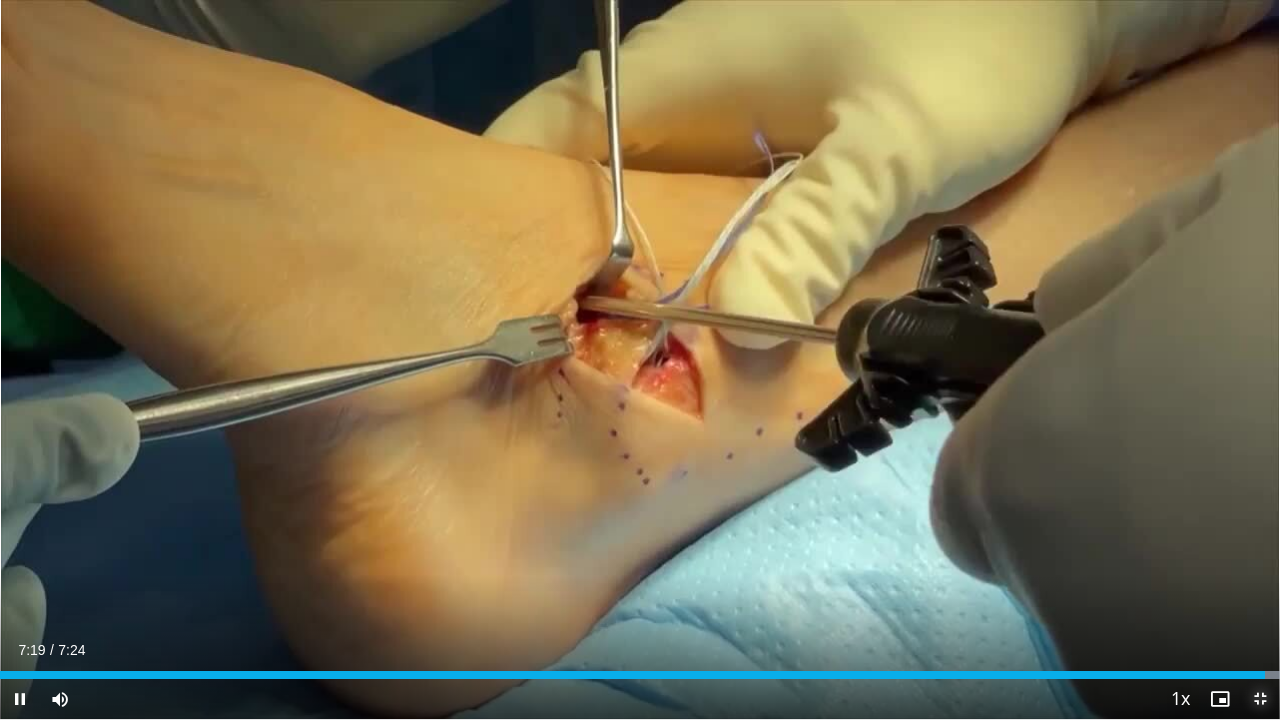 click at bounding box center (1260, 699) 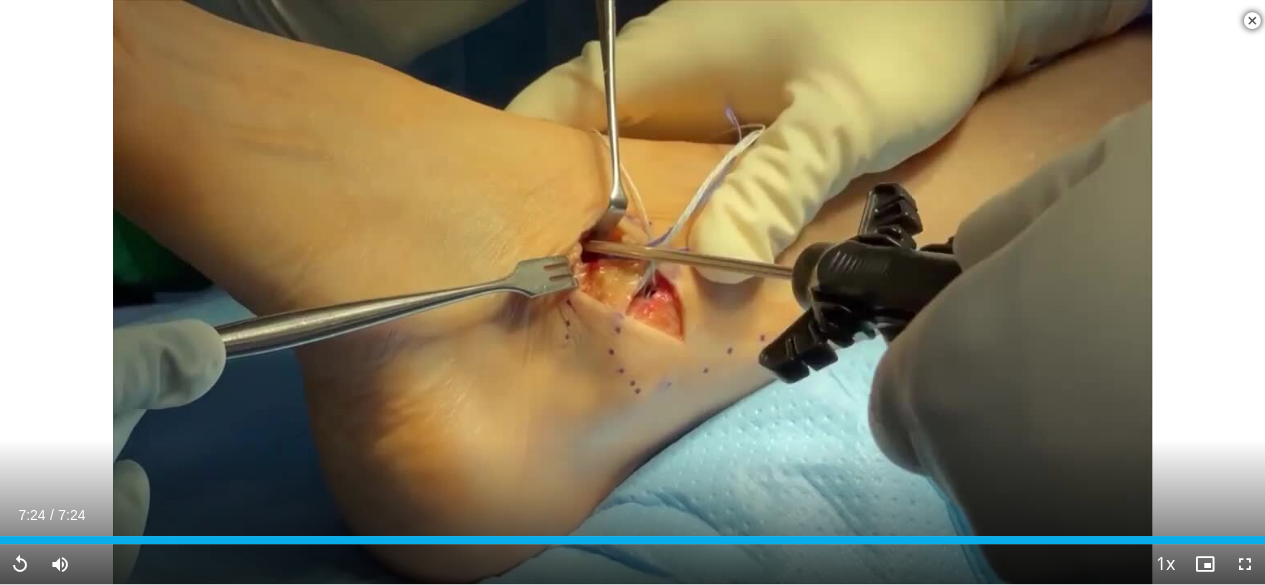 scroll, scrollTop: 1000, scrollLeft: 0, axis: vertical 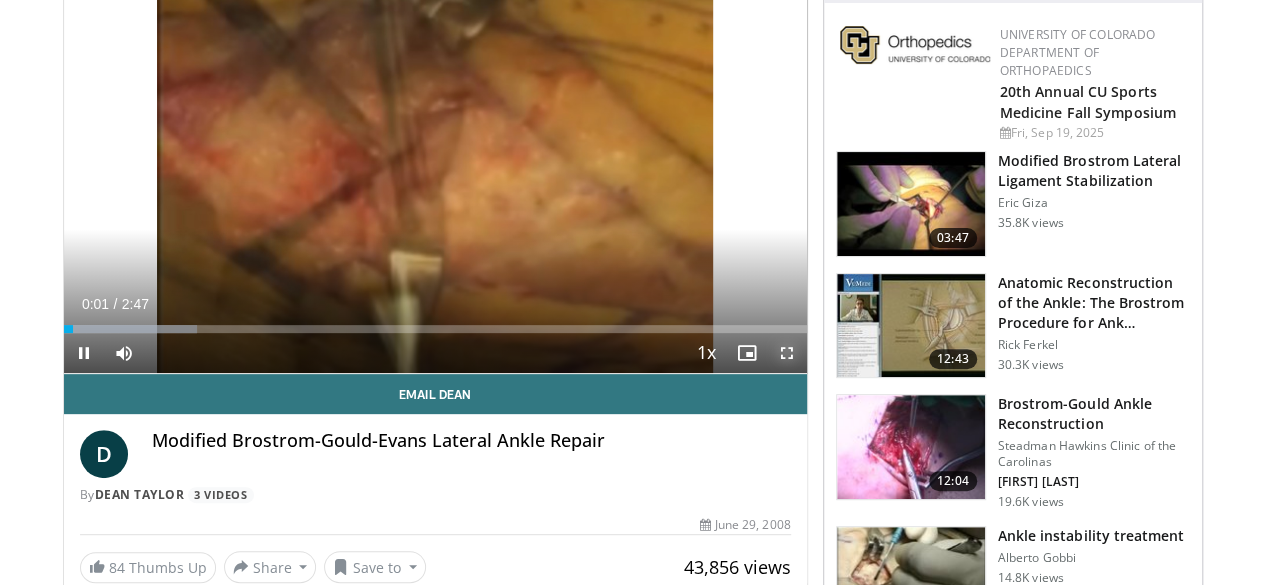click at bounding box center (787, 353) 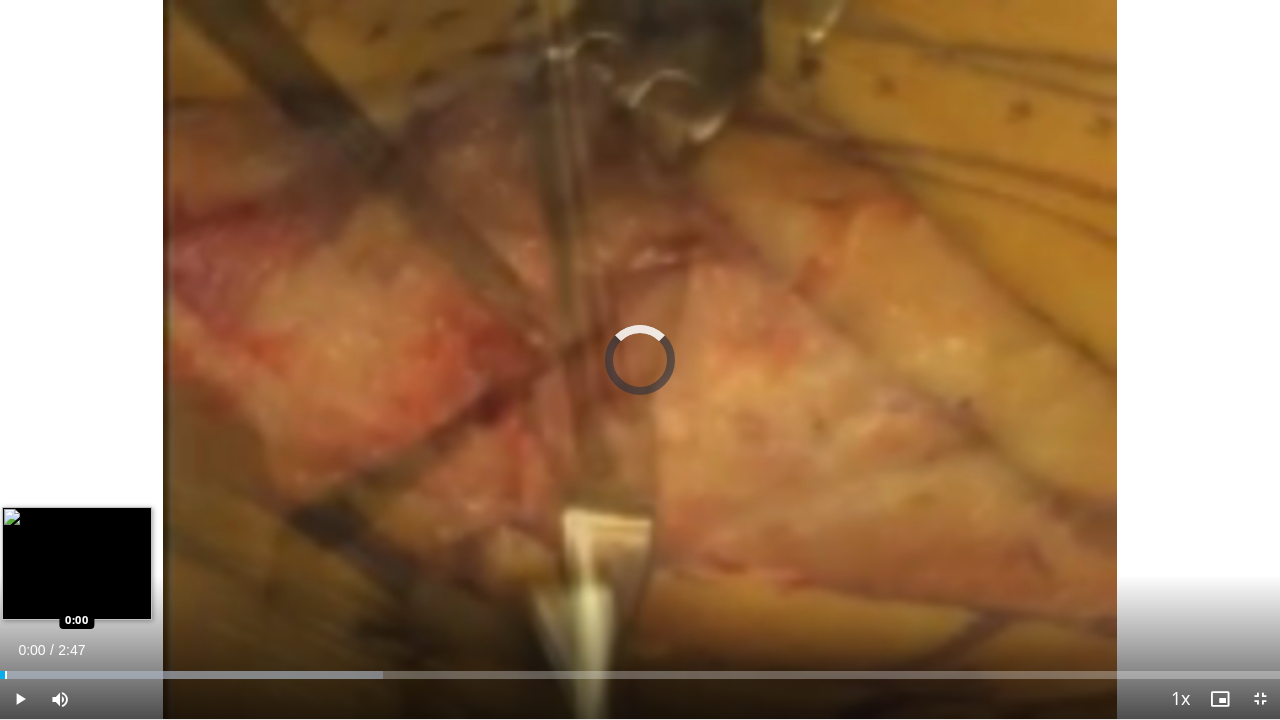 click at bounding box center [6, 675] 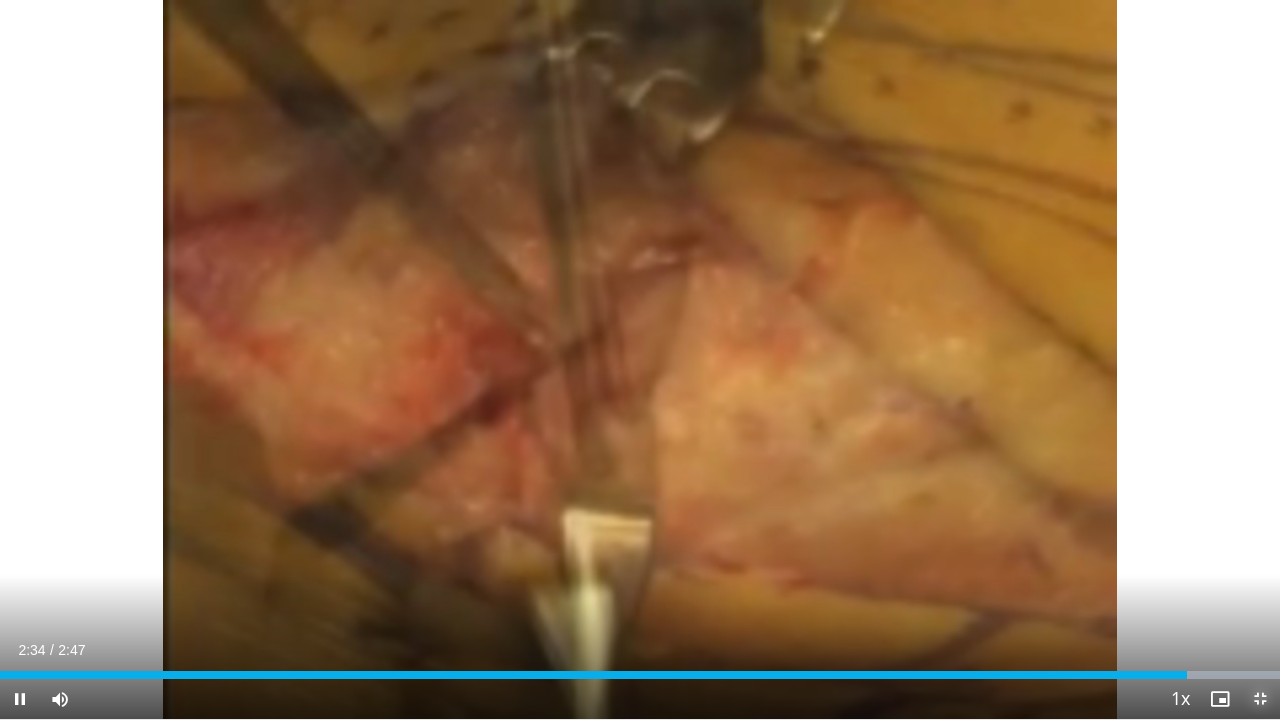 click at bounding box center (1260, 699) 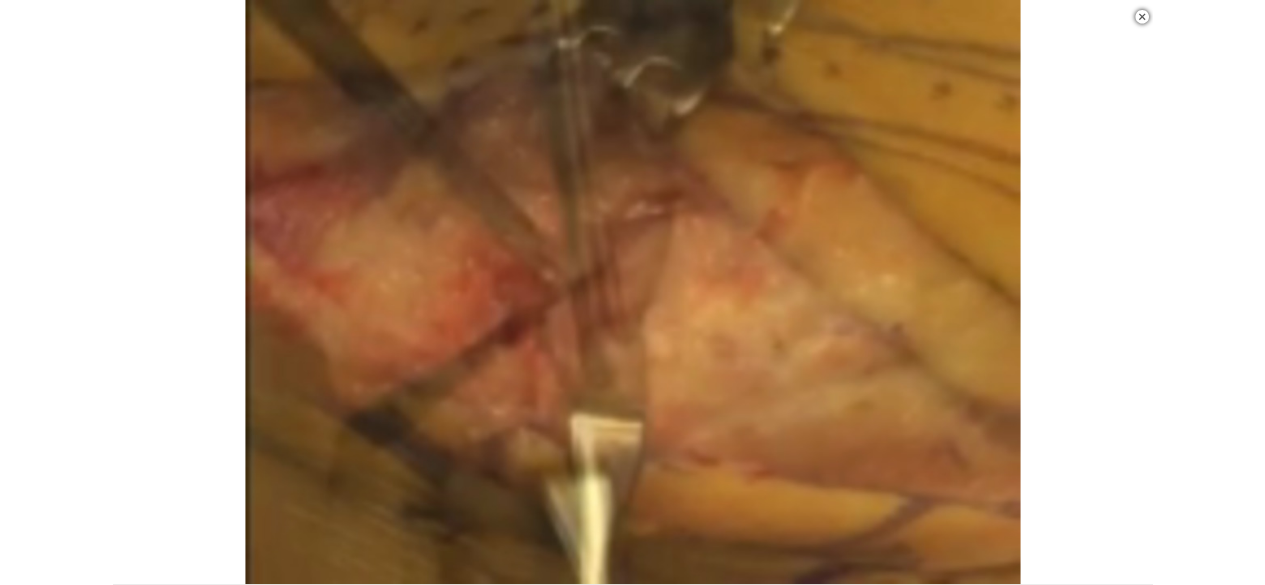 scroll, scrollTop: 656, scrollLeft: 0, axis: vertical 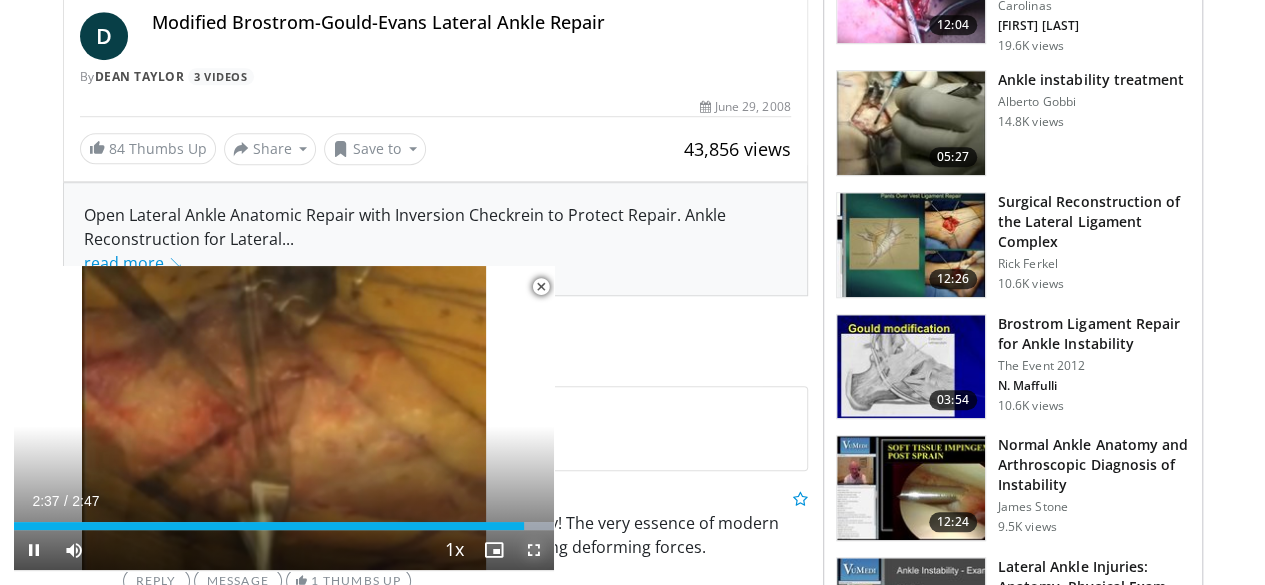 click at bounding box center (534, 550) 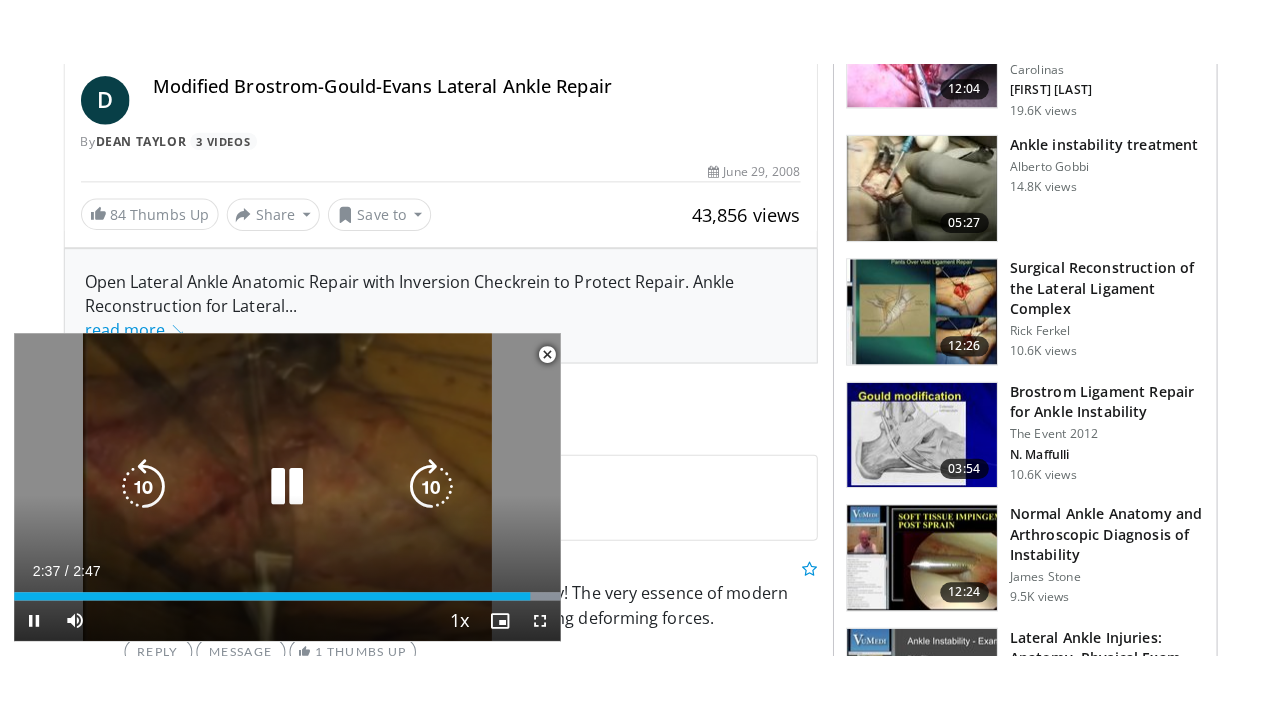scroll, scrollTop: 200, scrollLeft: 0, axis: vertical 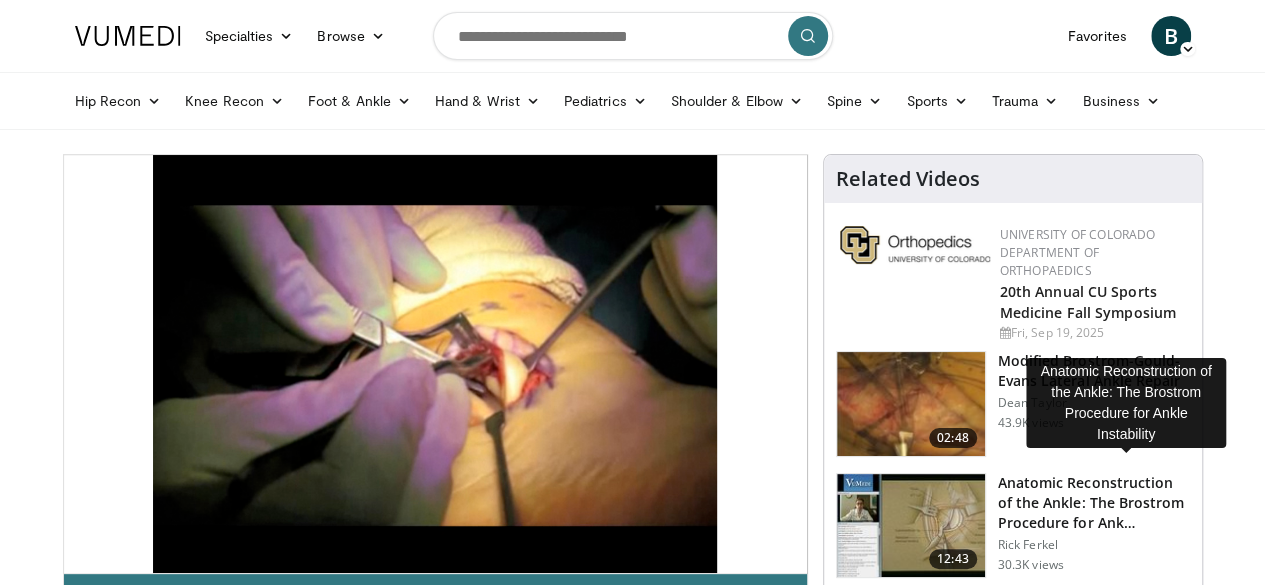 click on "Anatomic Reconstruction of the Ankle: The Brostrom Procedure for Ank…" at bounding box center [1094, 503] 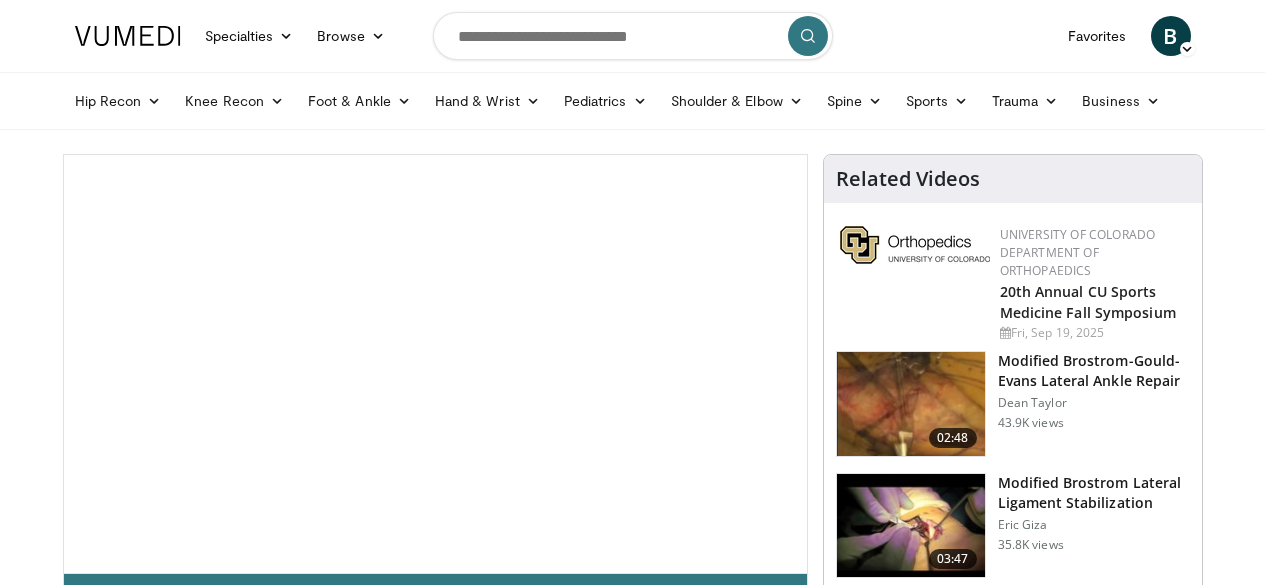 scroll, scrollTop: 0, scrollLeft: 0, axis: both 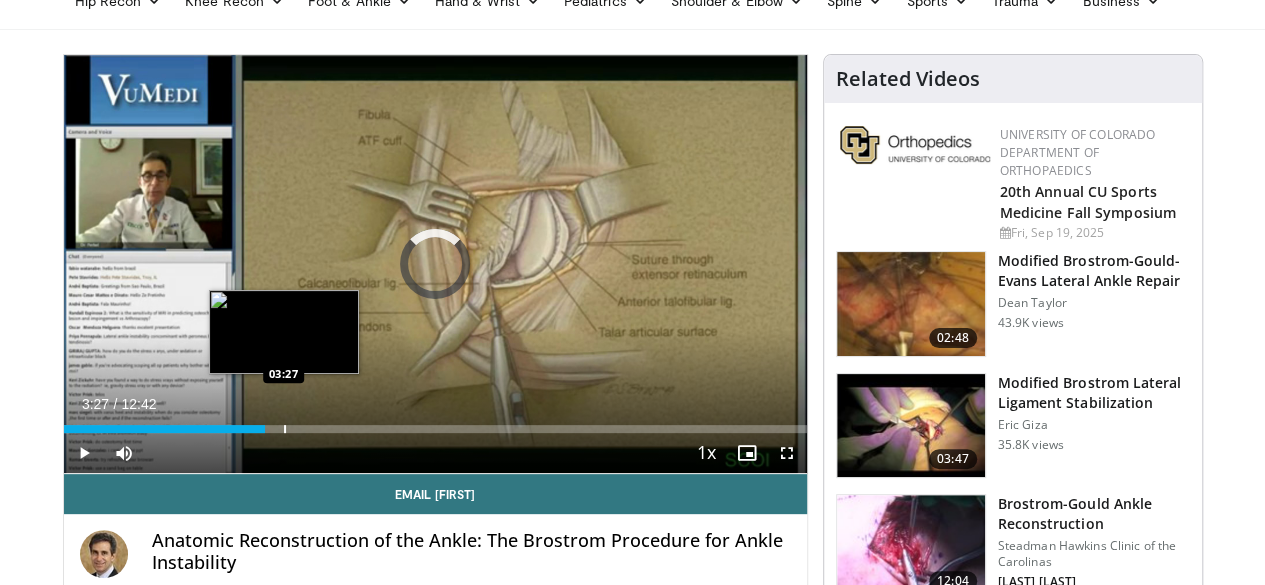 click at bounding box center [285, 429] 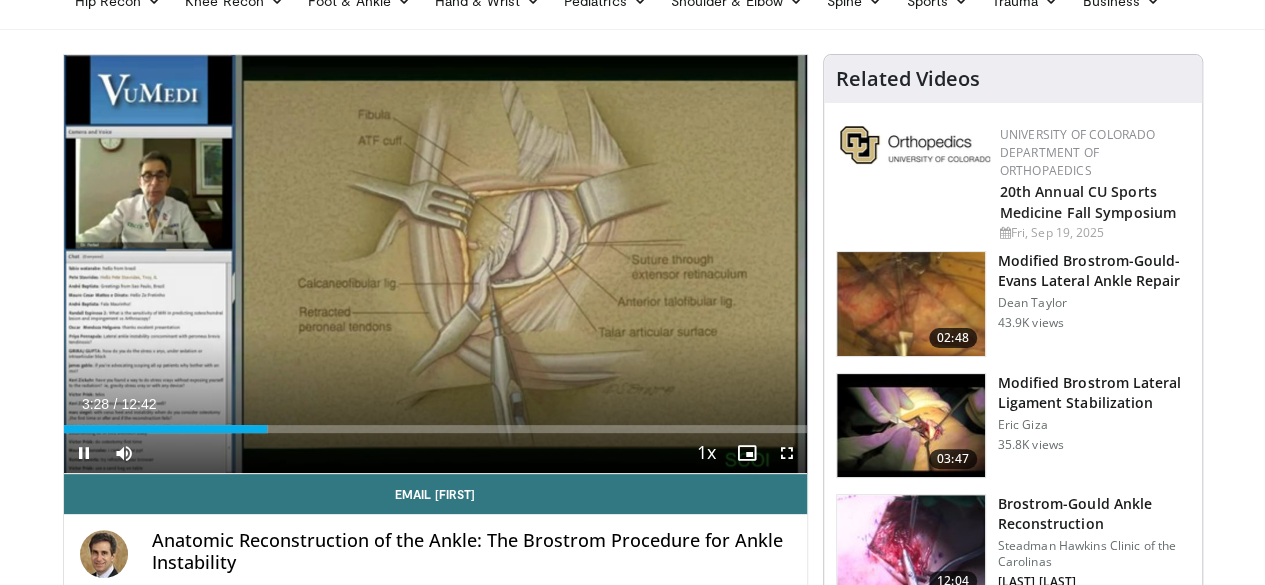 click on "Current Time  3:28 / Duration  12:42 Pause Skip Backward Skip Forward Mute Loaded :  27.53% 03:29 05:17 Stream Type  LIVE Seek to live, currently behind live LIVE   1x Playback Rate 0.5x 0.75x 1x , selected 1.25x 1.5x 1.75x 2x Chapters Chapters Descriptions descriptions off , selected Captions captions settings , opens captions settings dialog captions off , selected Audio Track en (Main) , selected Fullscreen Enable picture-in-picture mode" at bounding box center [435, 453] 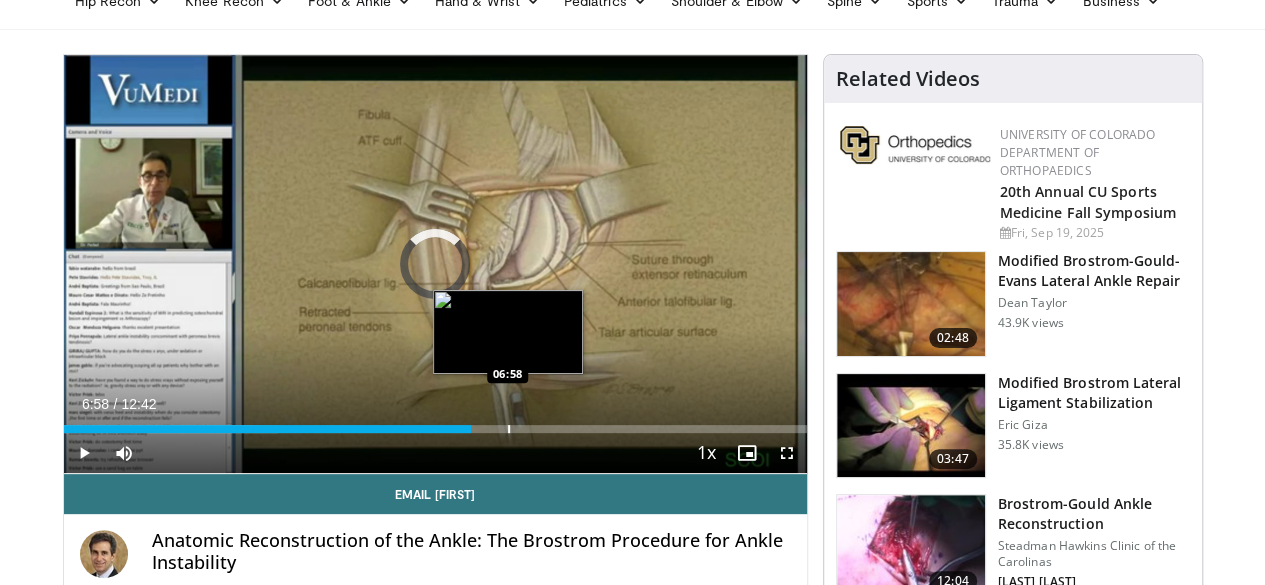 click at bounding box center (509, 429) 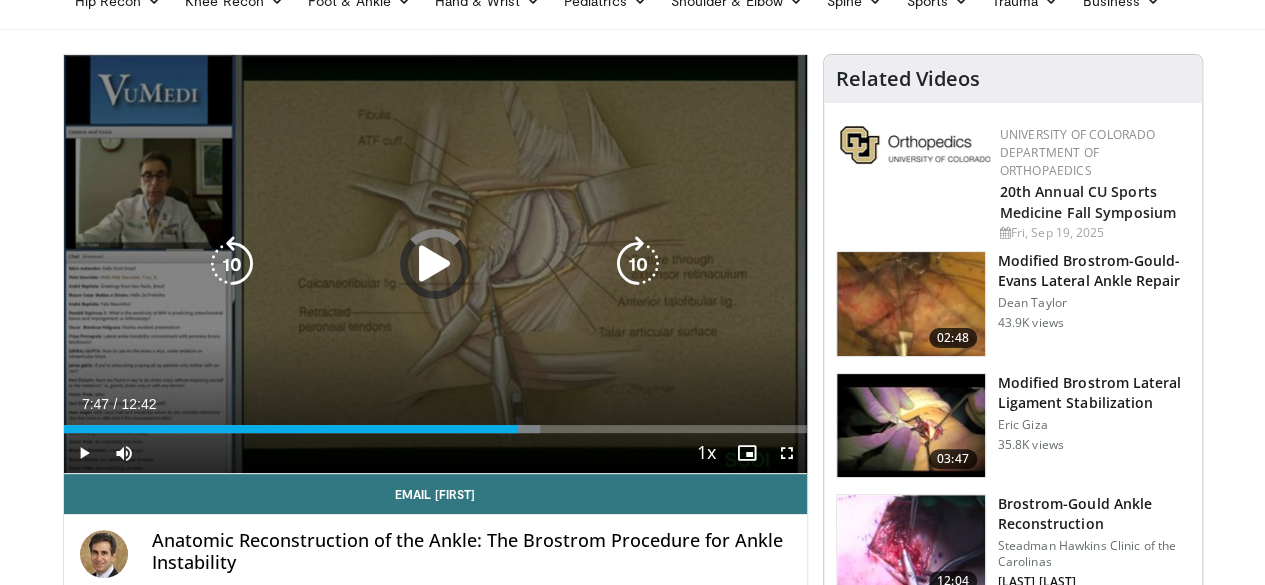 click on "Loaded :  64.12% 07:47 07:23" at bounding box center (435, 429) 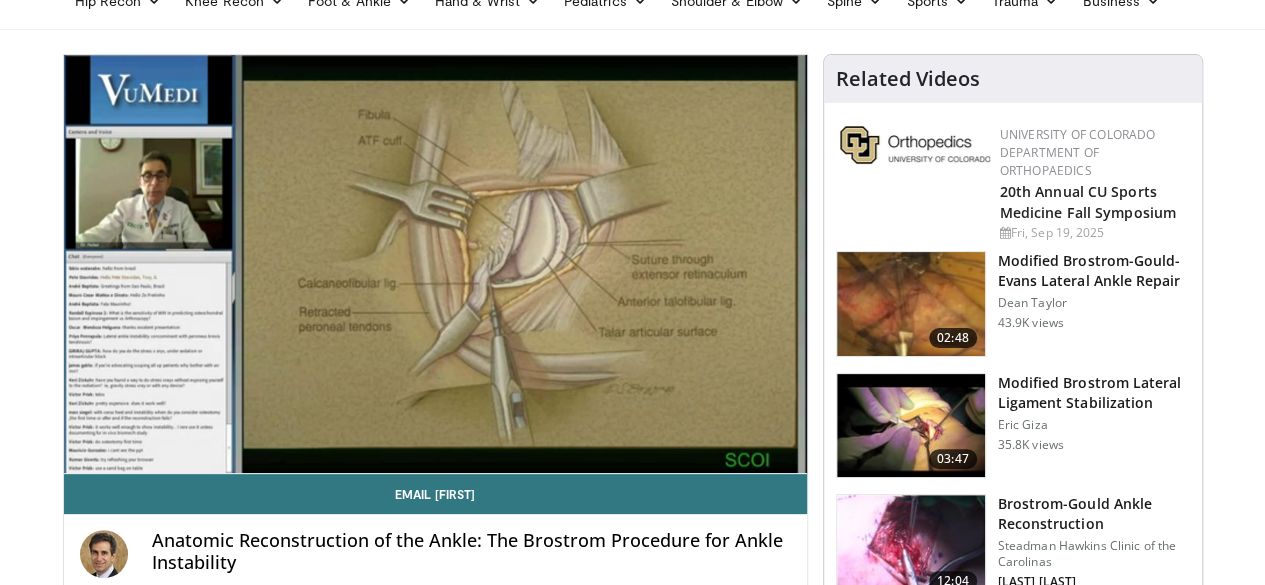 click on "Modified Brostrom Lateral Ligament Stabilization" at bounding box center (1094, 393) 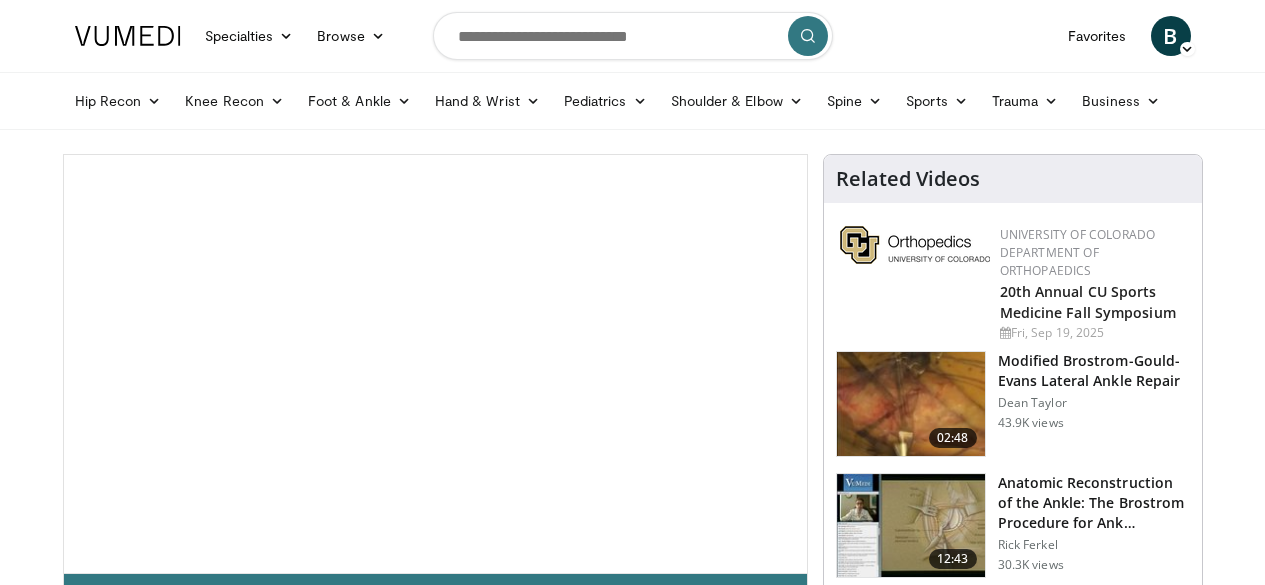 scroll, scrollTop: 0, scrollLeft: 0, axis: both 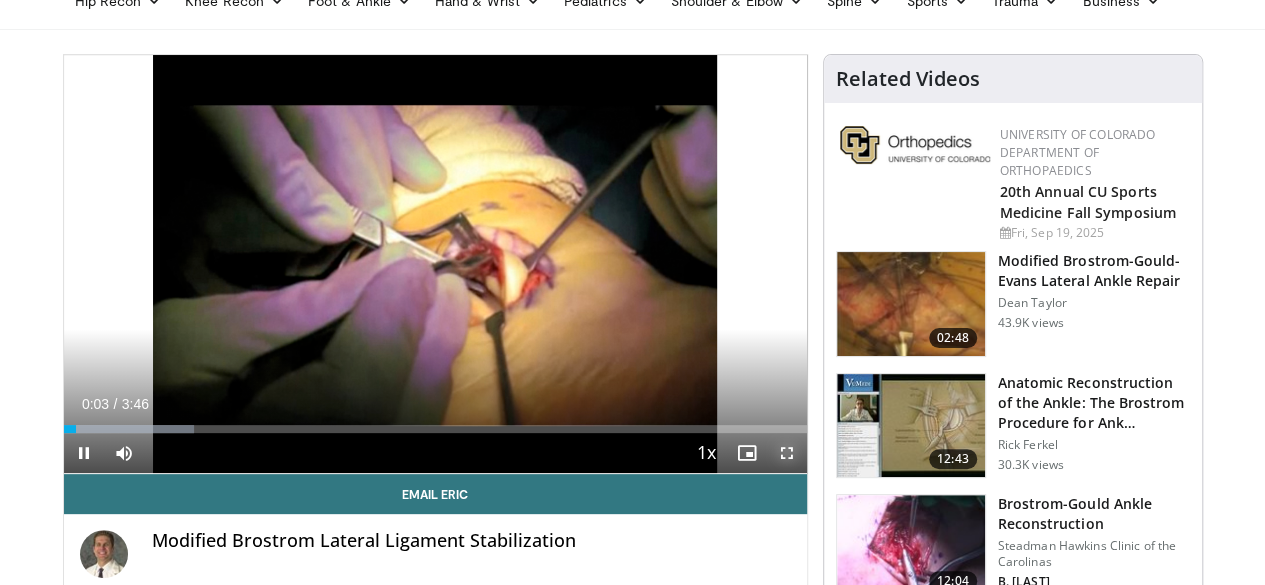 click at bounding box center (787, 453) 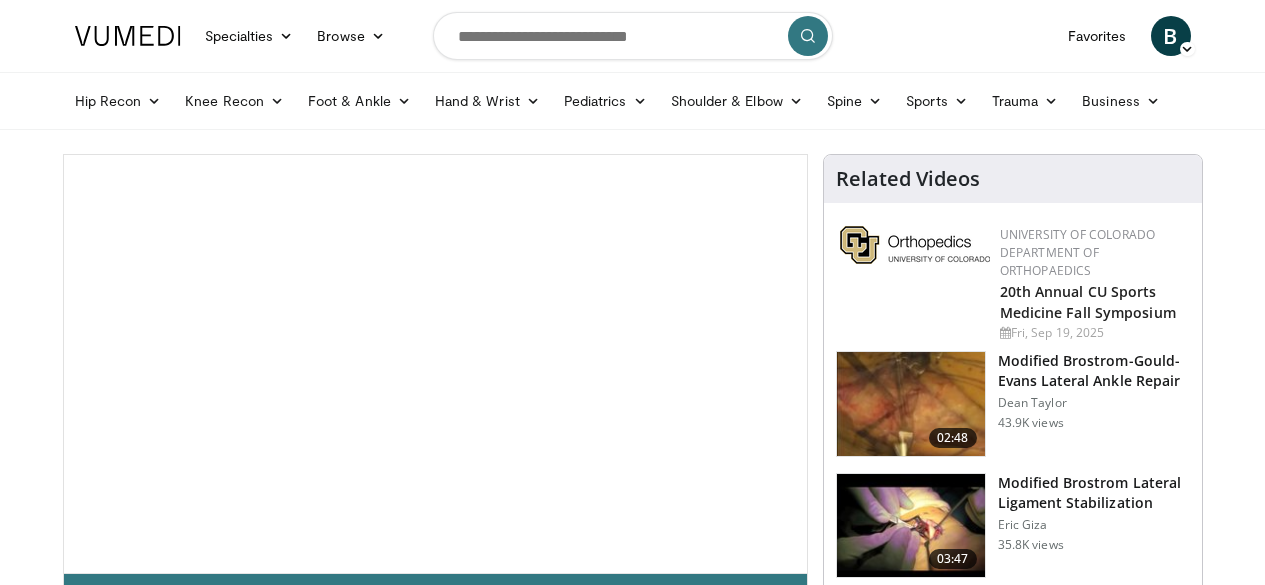 scroll, scrollTop: 0, scrollLeft: 0, axis: both 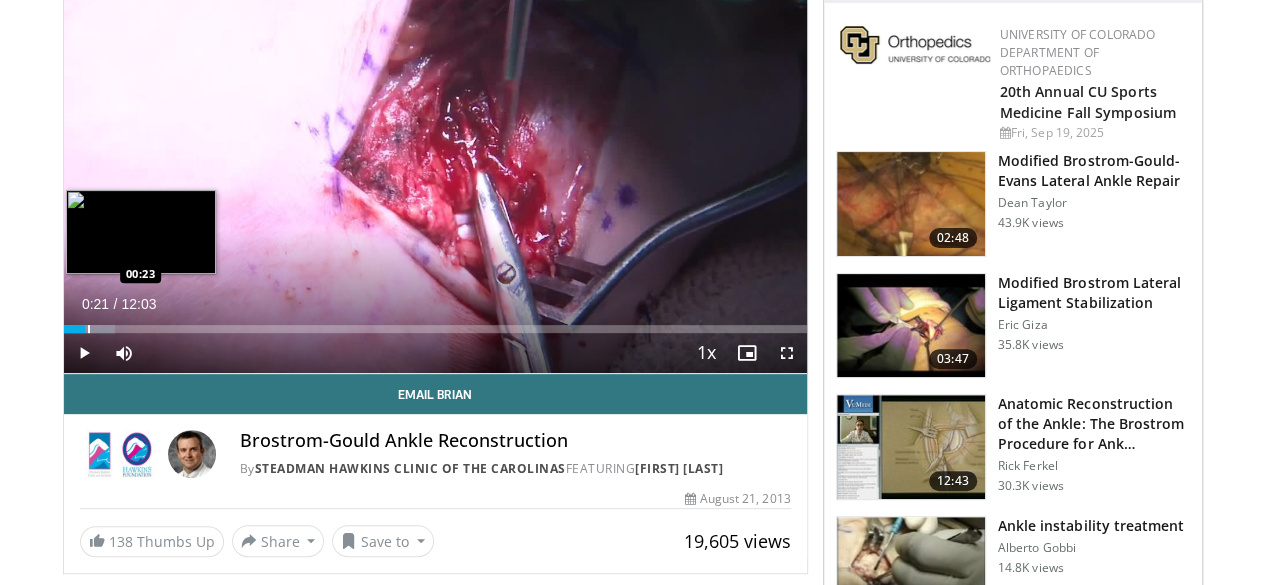 click at bounding box center [89, 329] 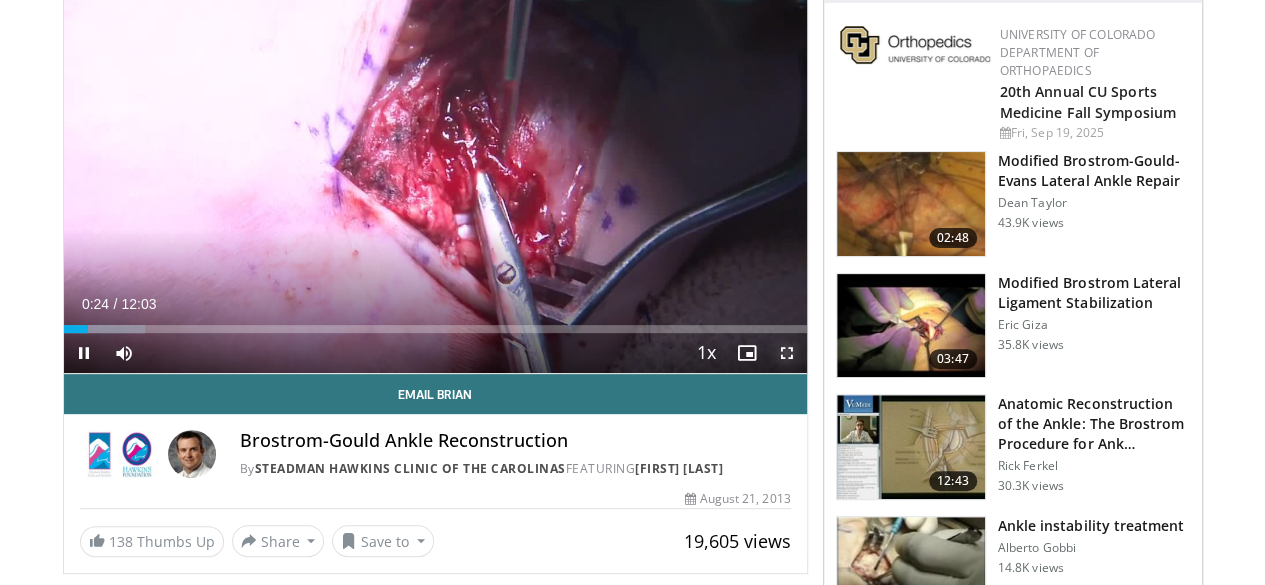 click at bounding box center [787, 353] 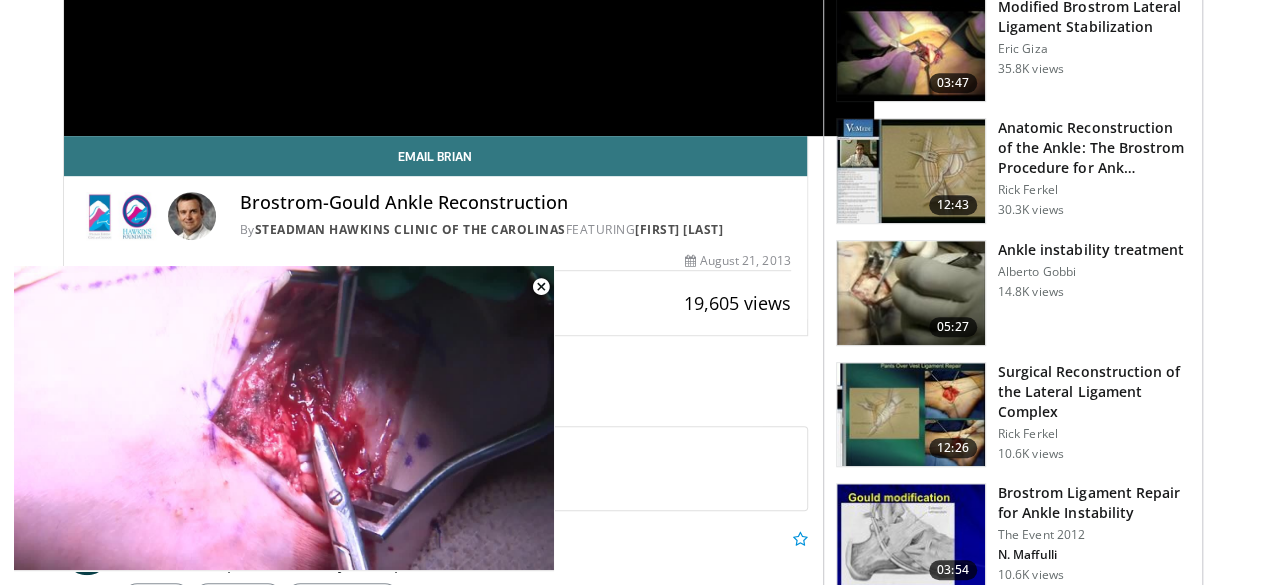 scroll, scrollTop: 500, scrollLeft: 0, axis: vertical 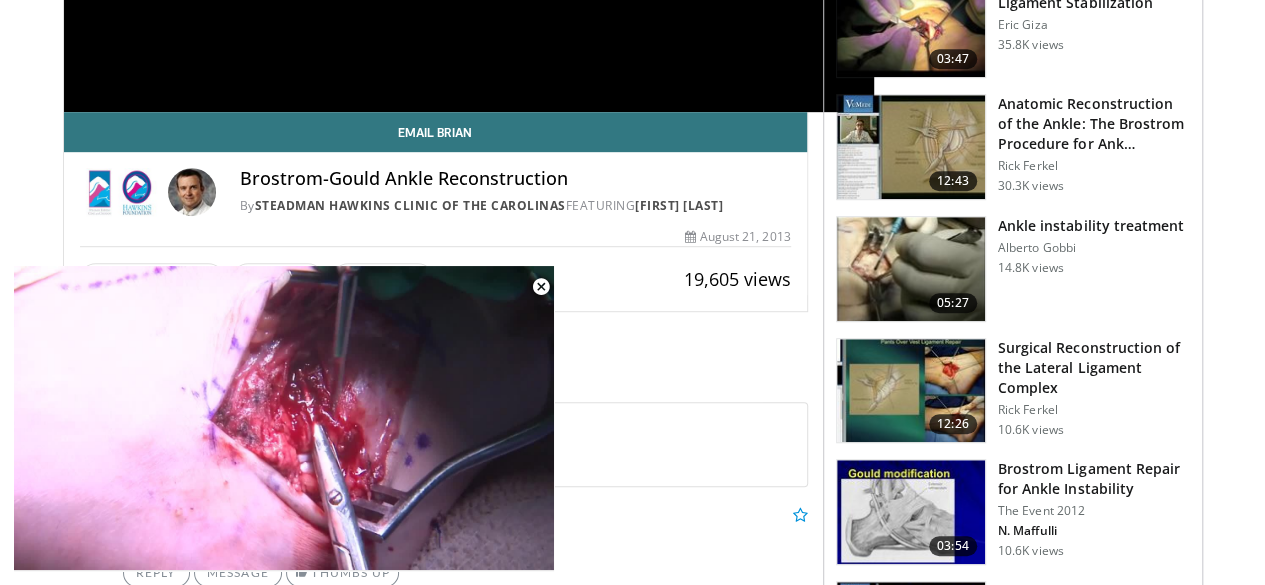 click on "Brostrom Ligament Repair for Ankle Instability" at bounding box center (1094, 479) 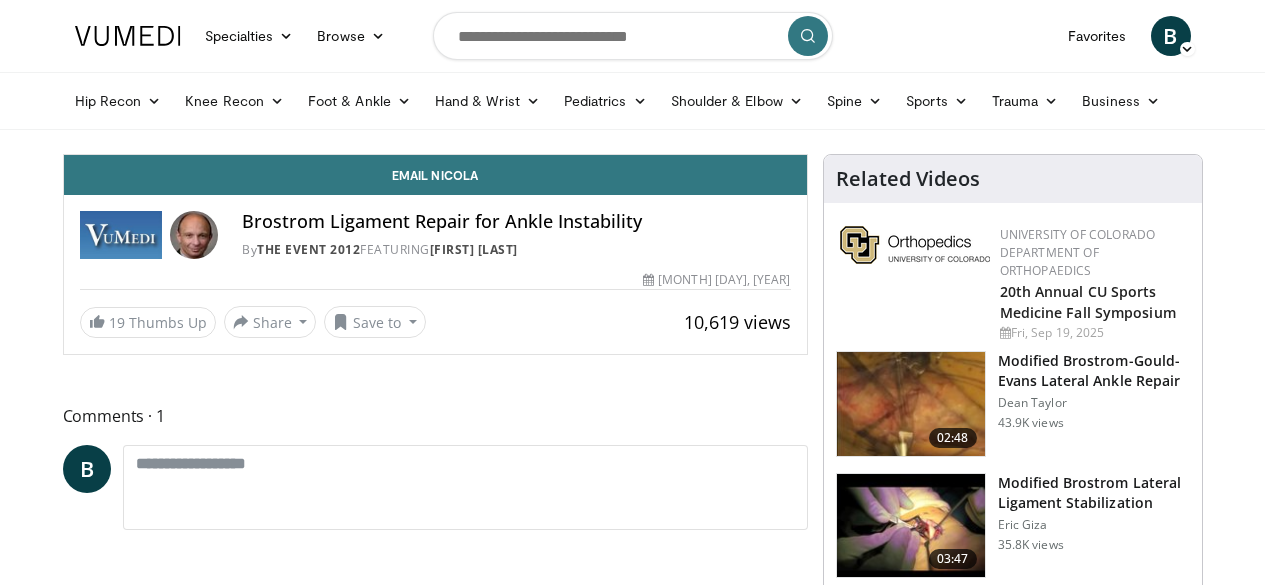 scroll, scrollTop: 0, scrollLeft: 0, axis: both 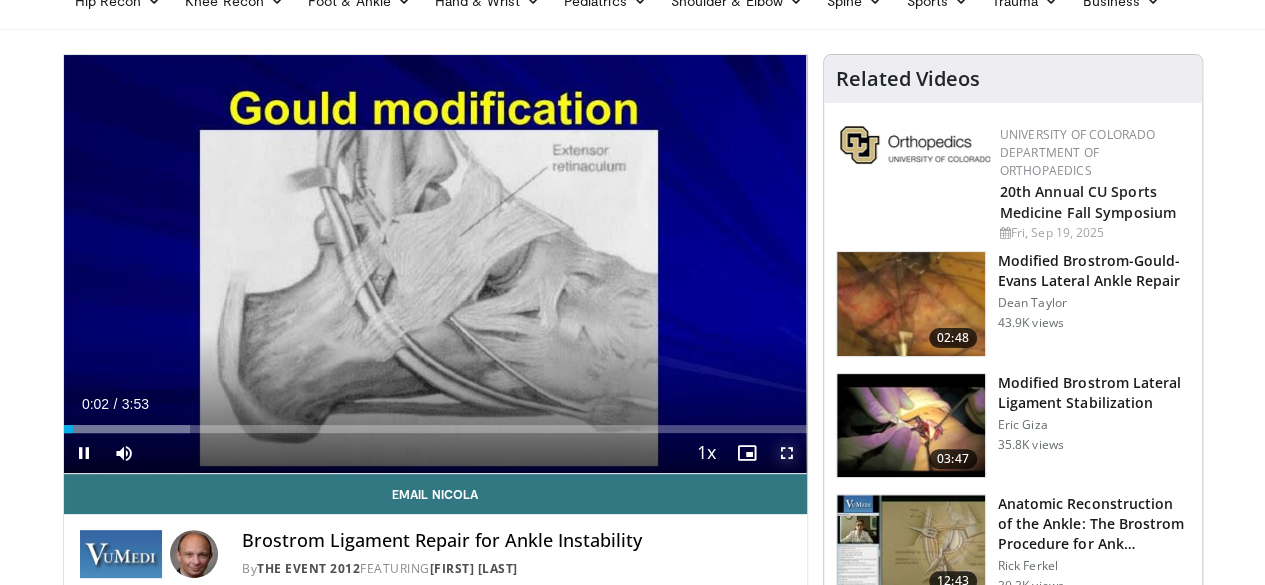 click at bounding box center [787, 453] 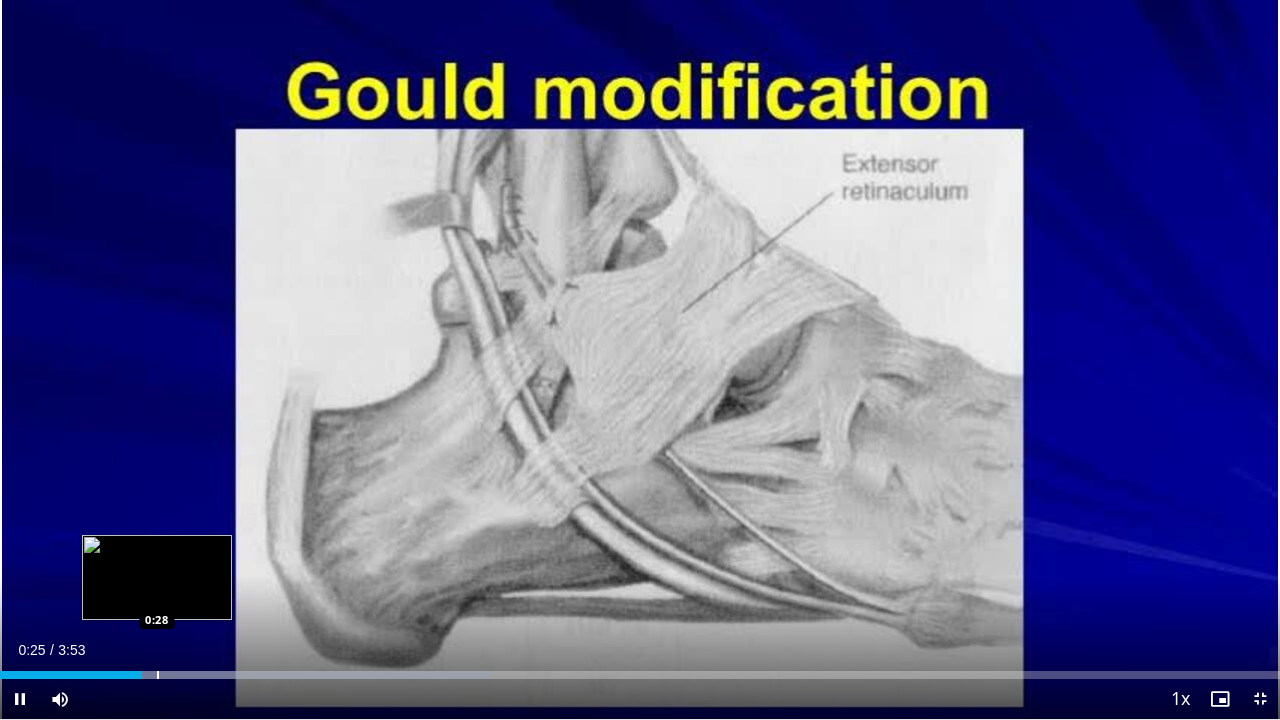 click at bounding box center [158, 675] 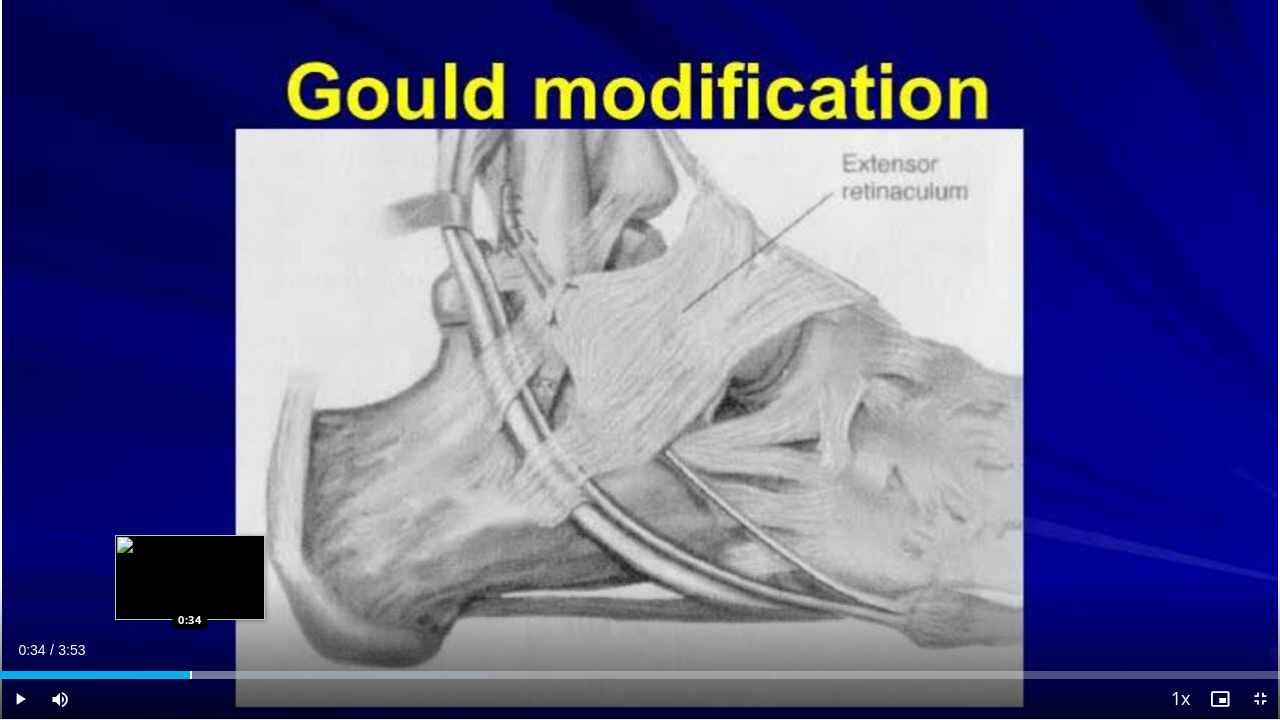 click at bounding box center [191, 675] 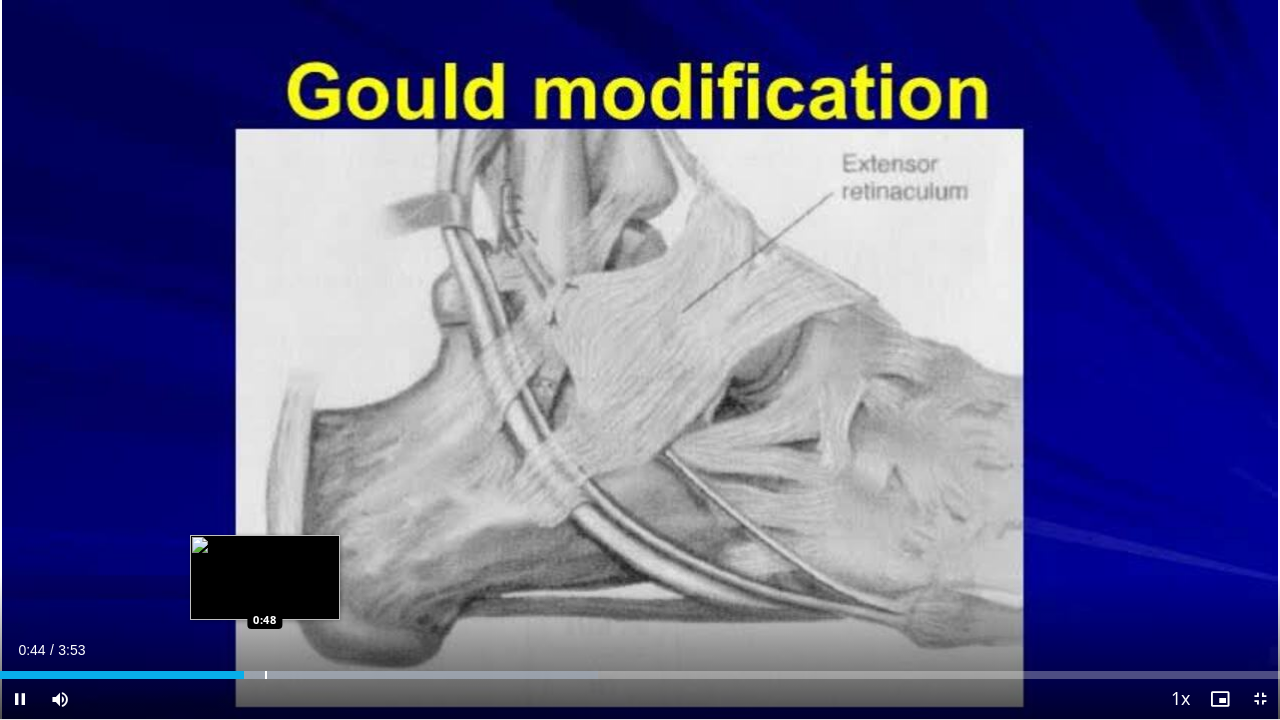 click at bounding box center (266, 675) 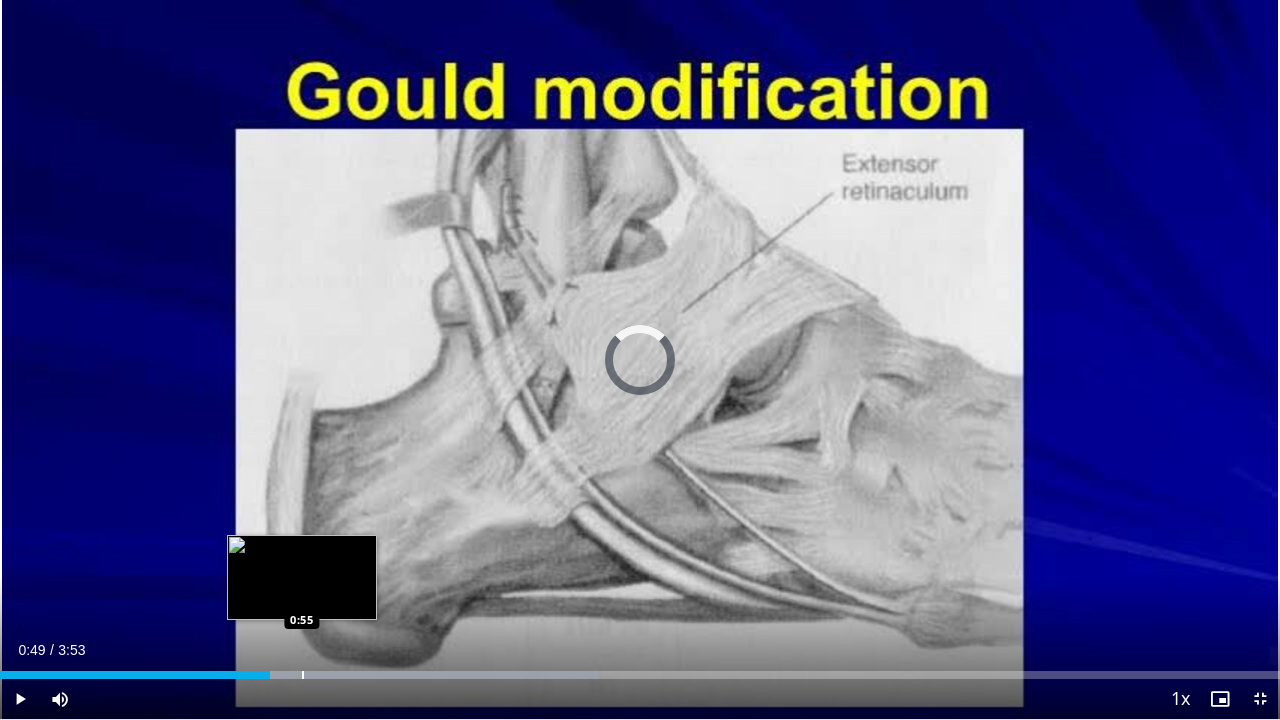 click at bounding box center [303, 675] 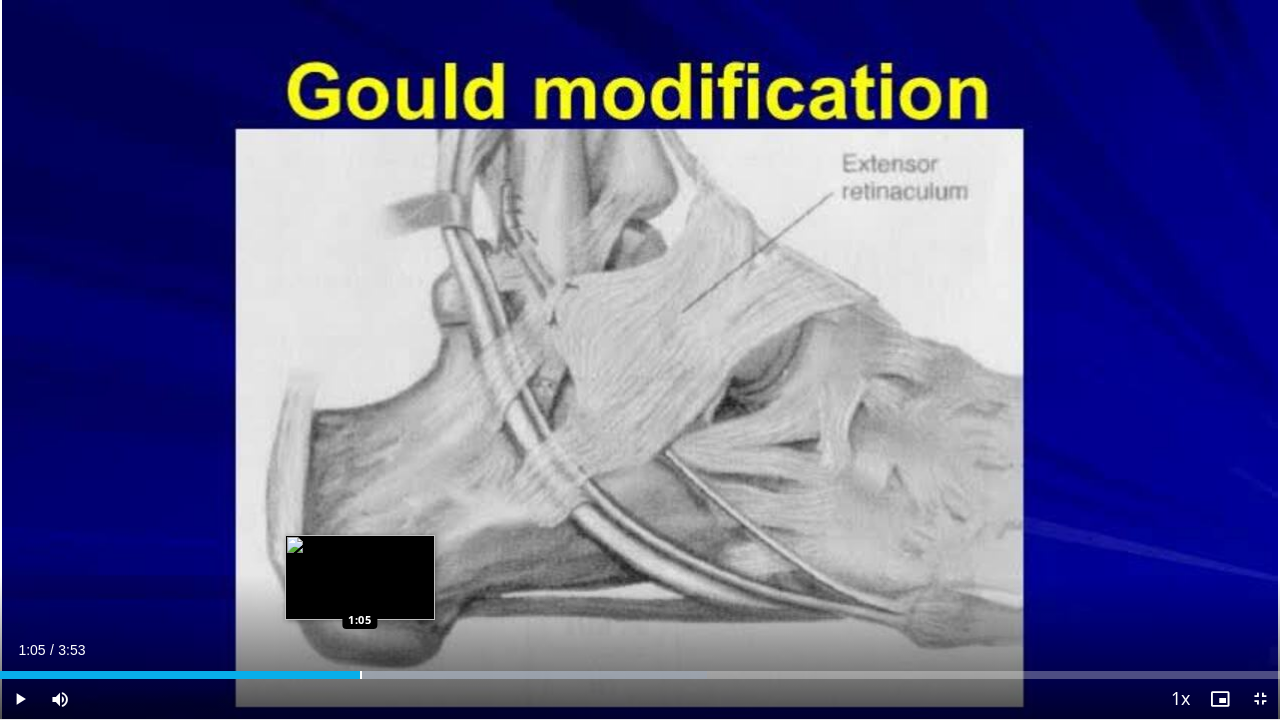click at bounding box center [361, 675] 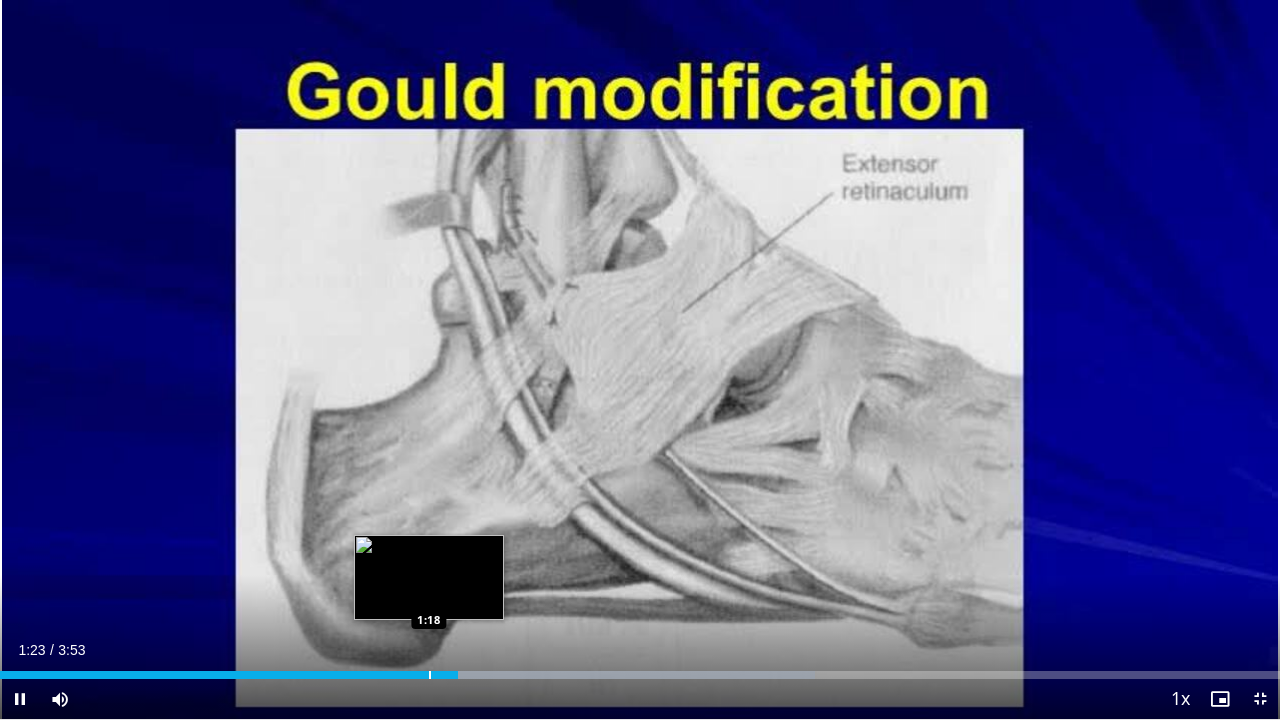 click at bounding box center (430, 675) 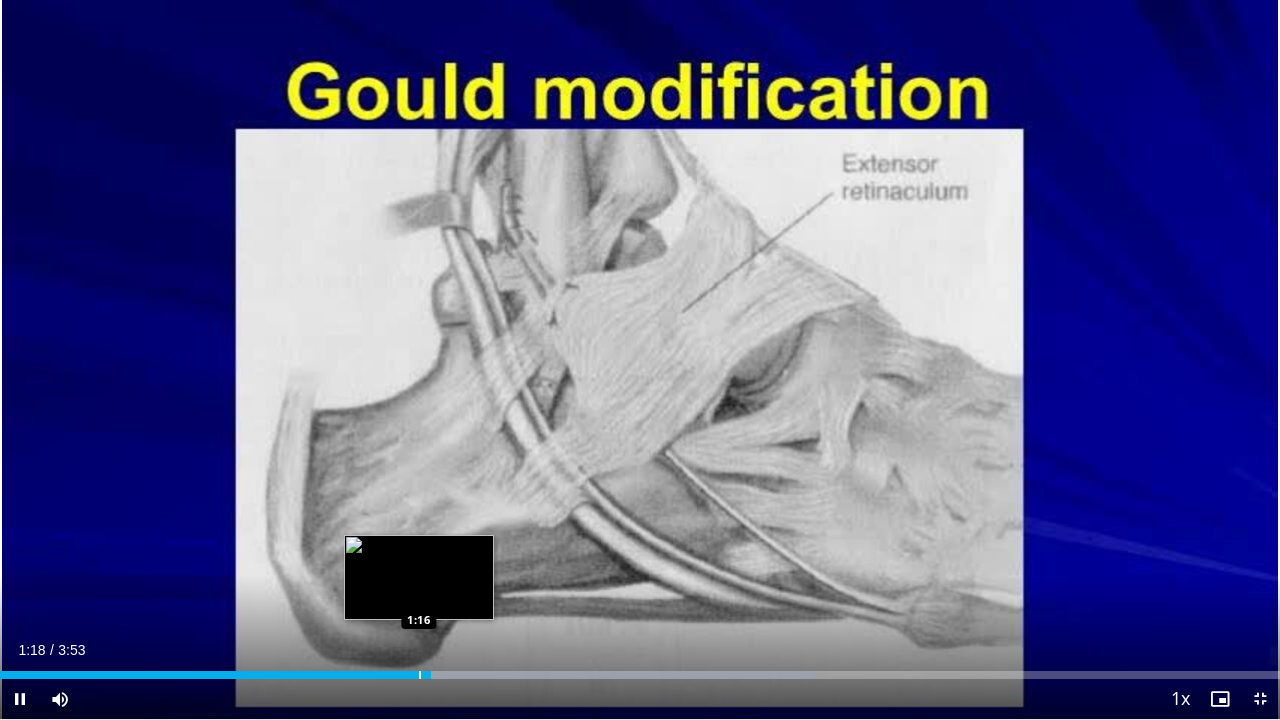 click at bounding box center (420, 675) 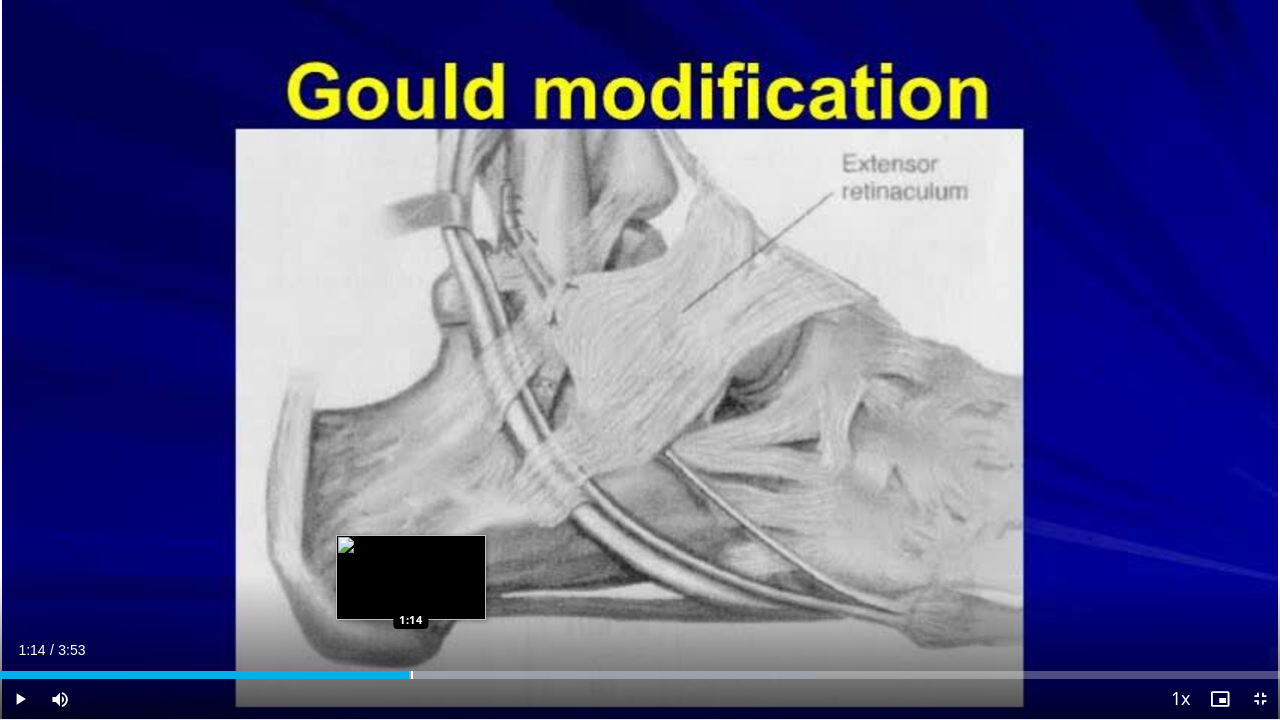 click on "Loaded :  63.69% 1:14 1:14" at bounding box center [640, 675] 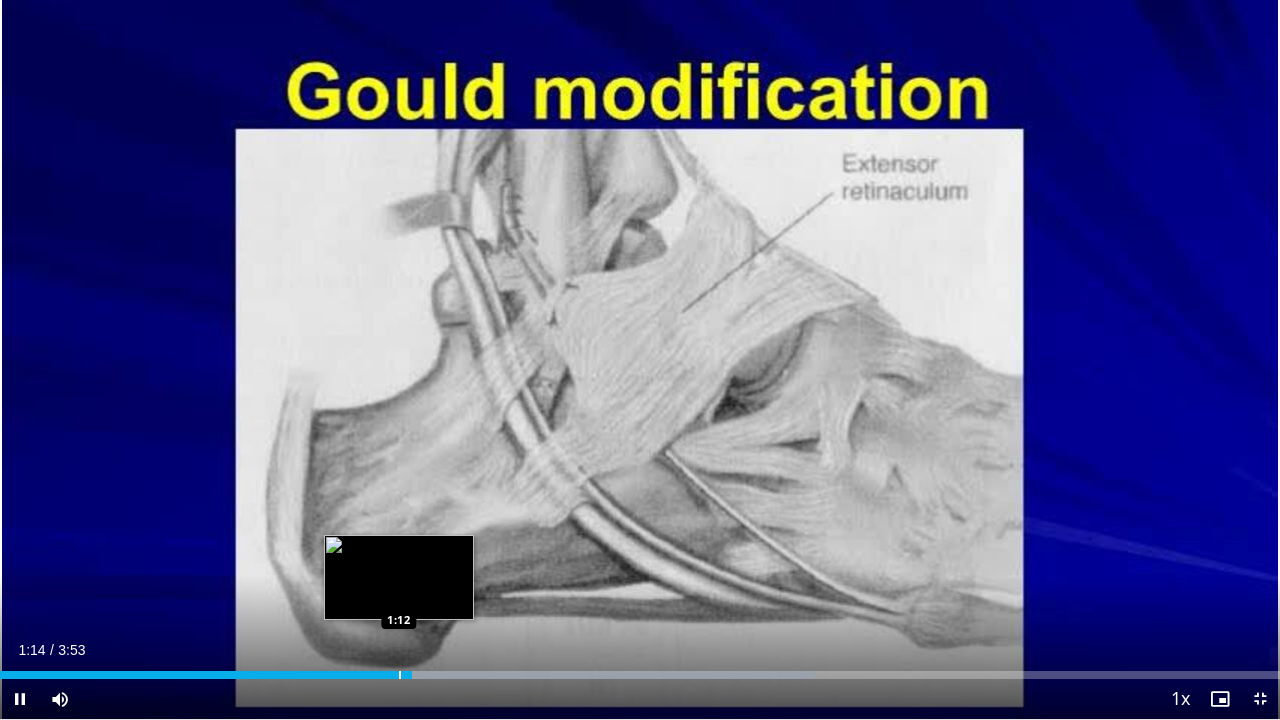 click at bounding box center (400, 675) 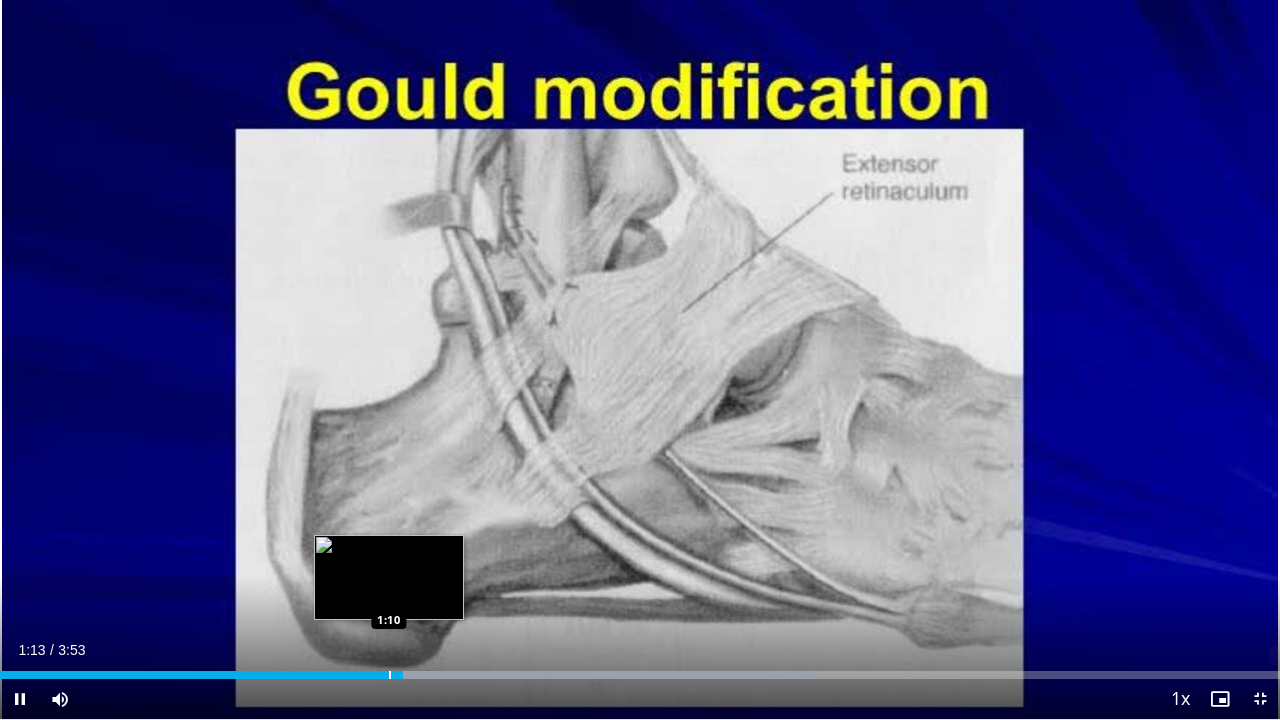 click at bounding box center (390, 675) 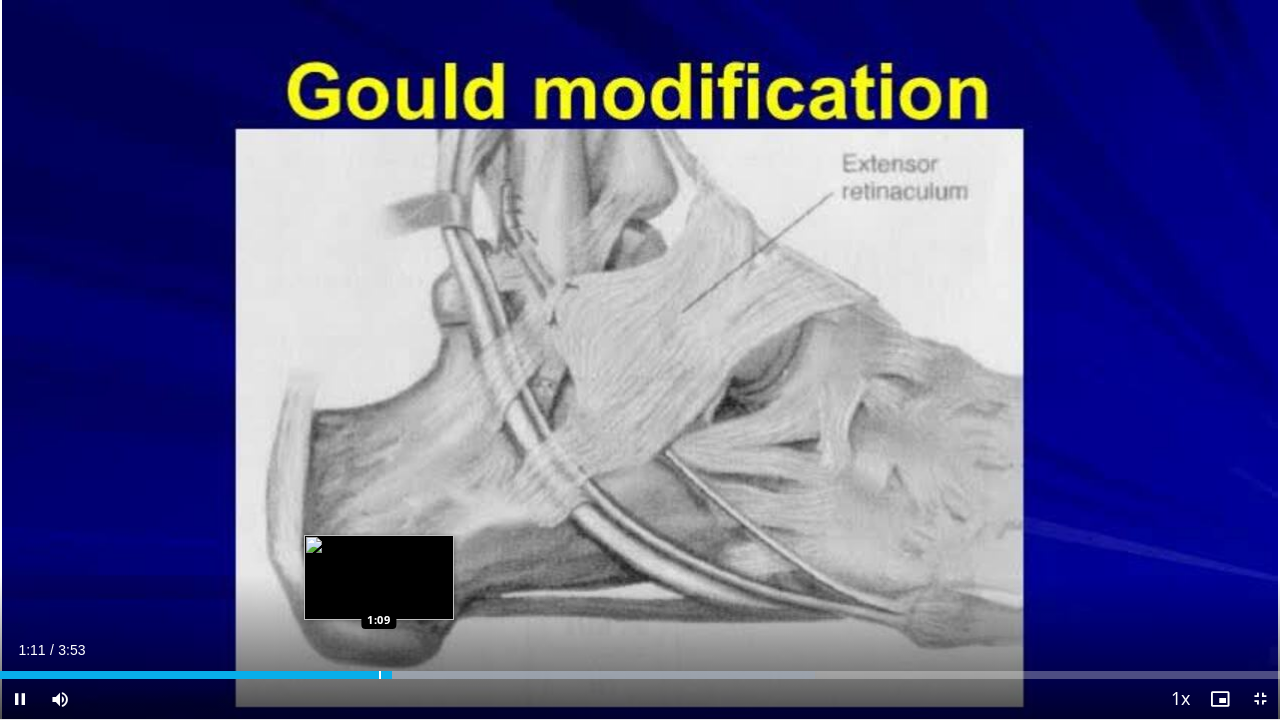 click on "Loaded :  63.69% 1:11 1:09" at bounding box center (640, 675) 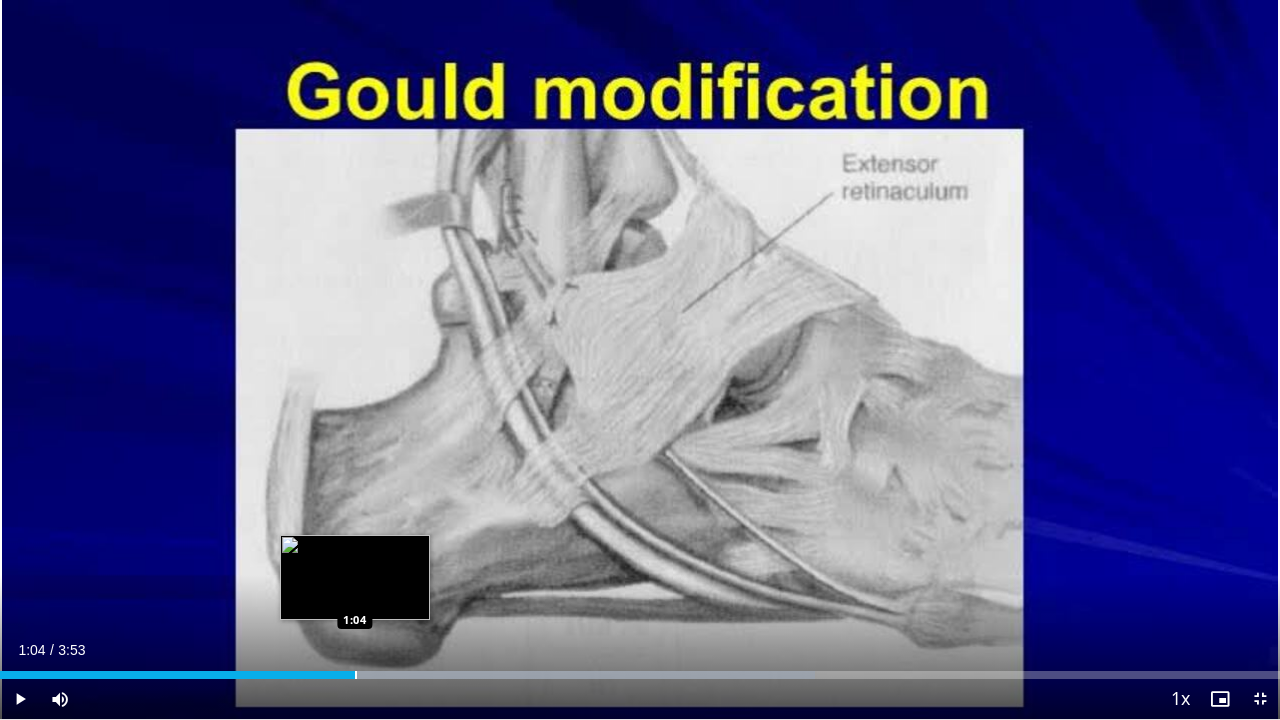 click at bounding box center [356, 675] 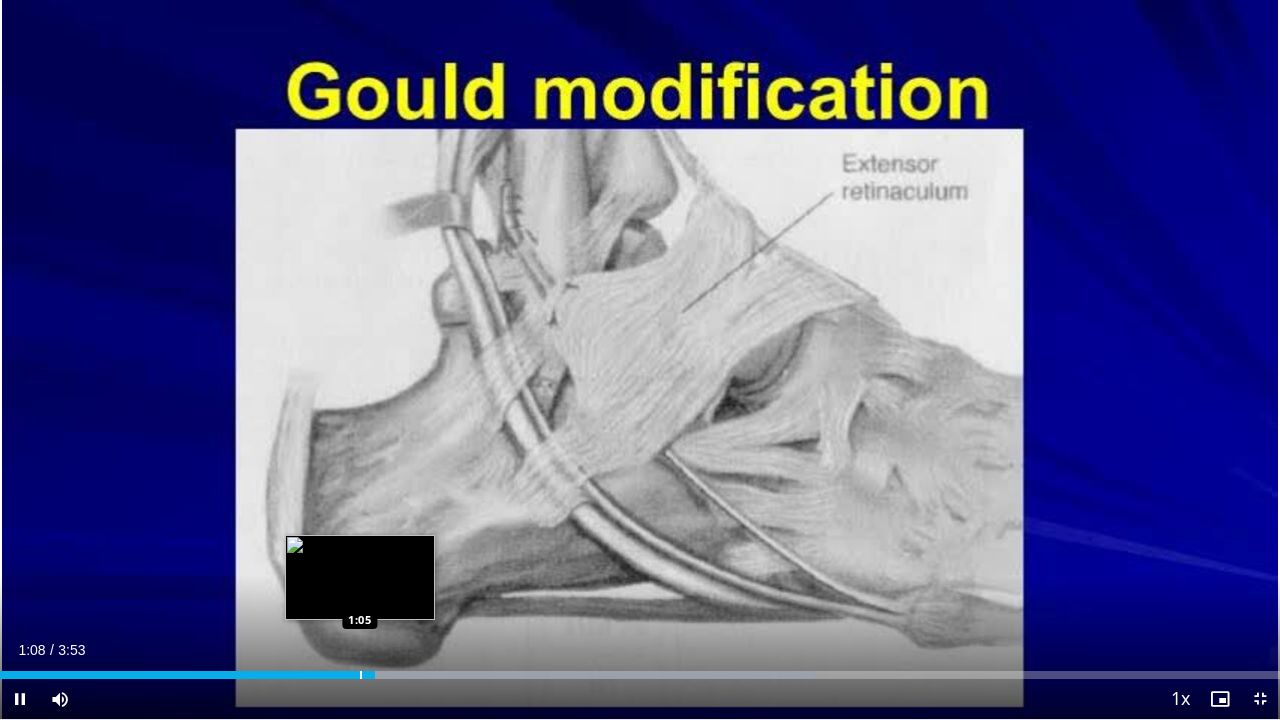 click at bounding box center (361, 675) 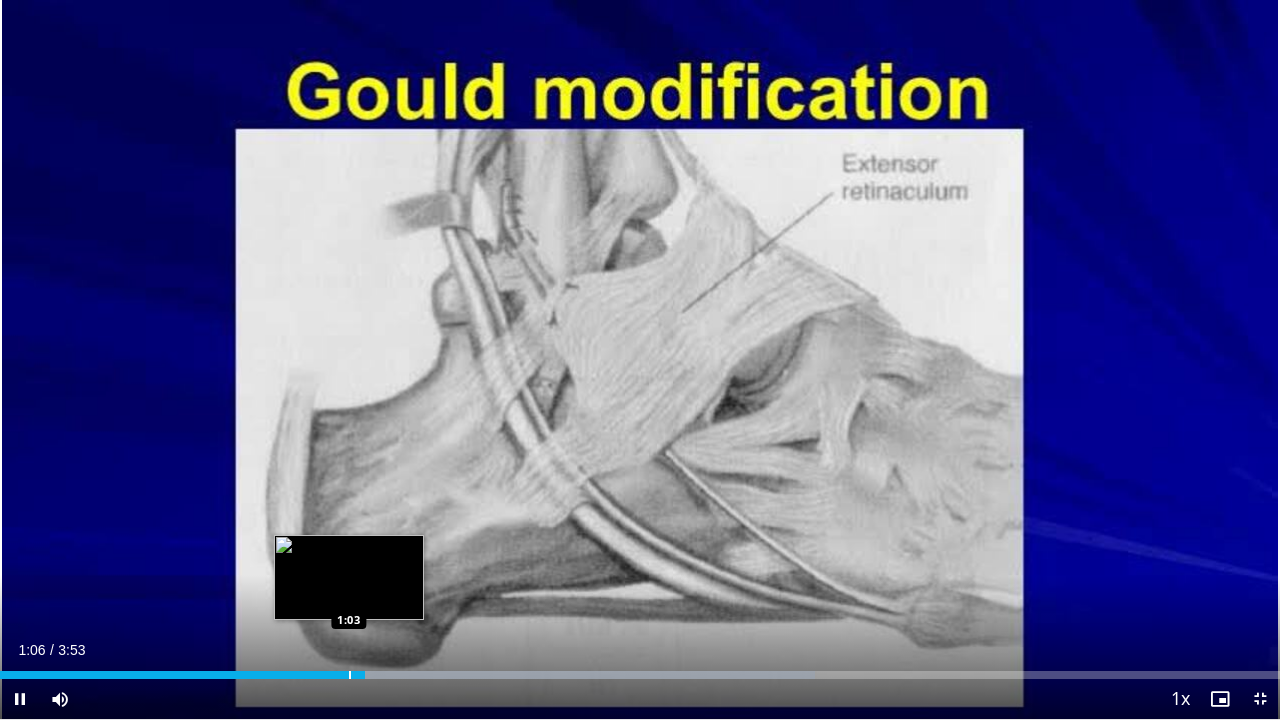 click at bounding box center [350, 675] 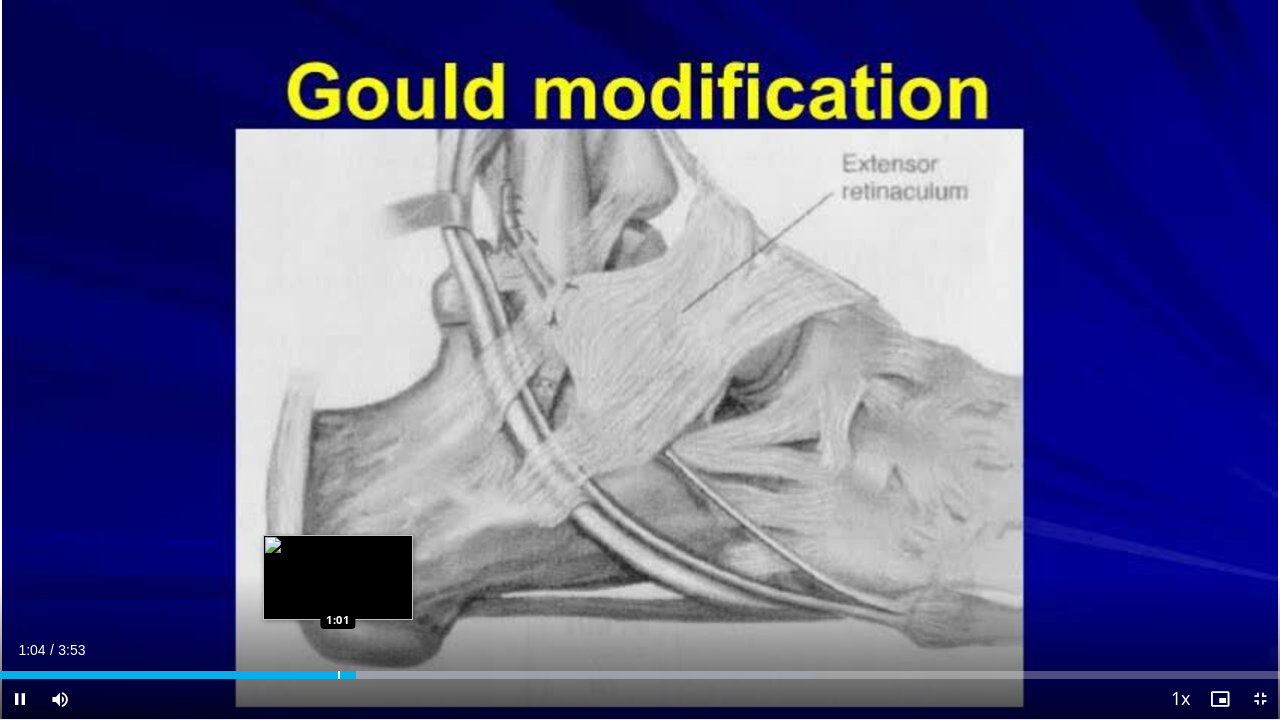 click at bounding box center (339, 675) 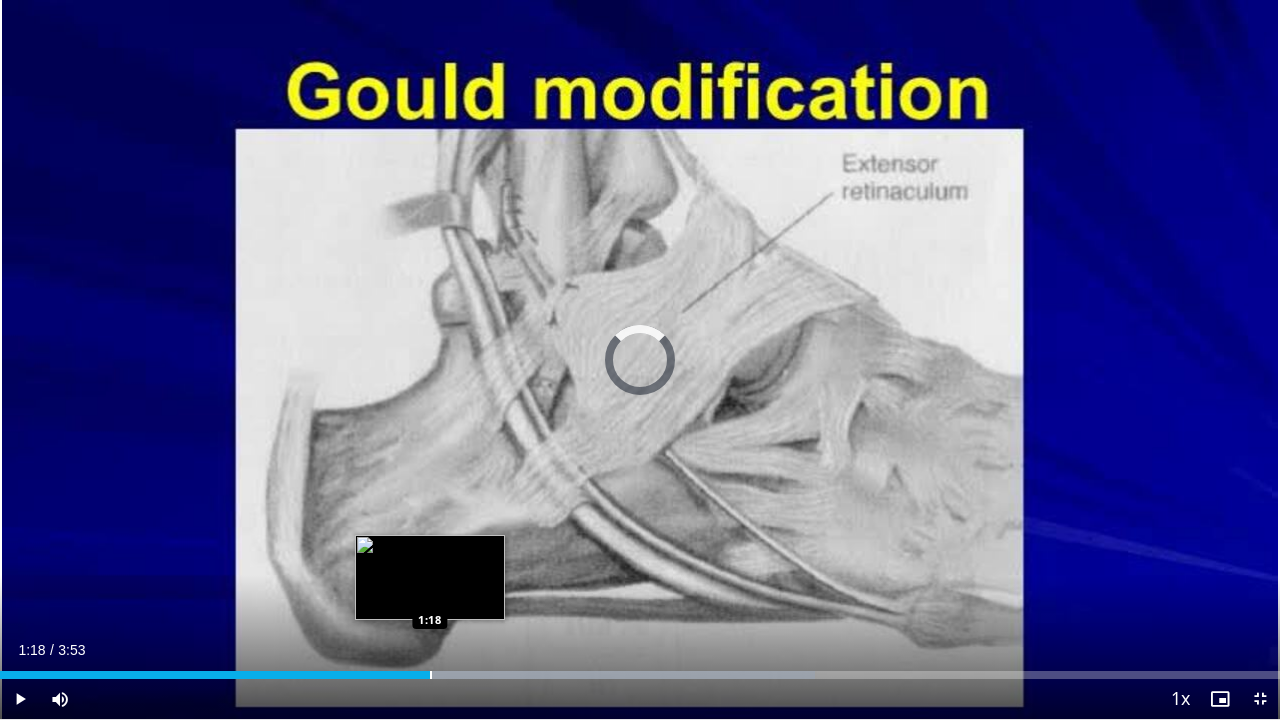 click on "Loaded :  63.69% 1:09 1:18" at bounding box center (640, 669) 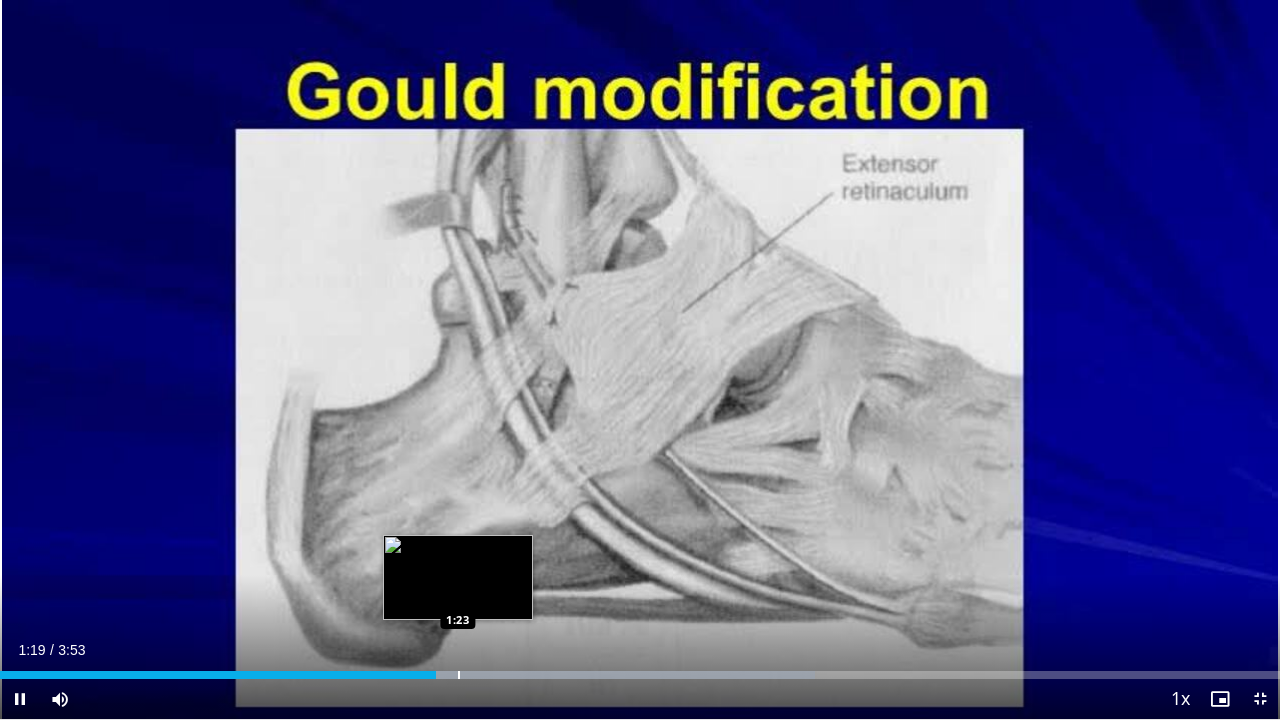 click at bounding box center [459, 675] 